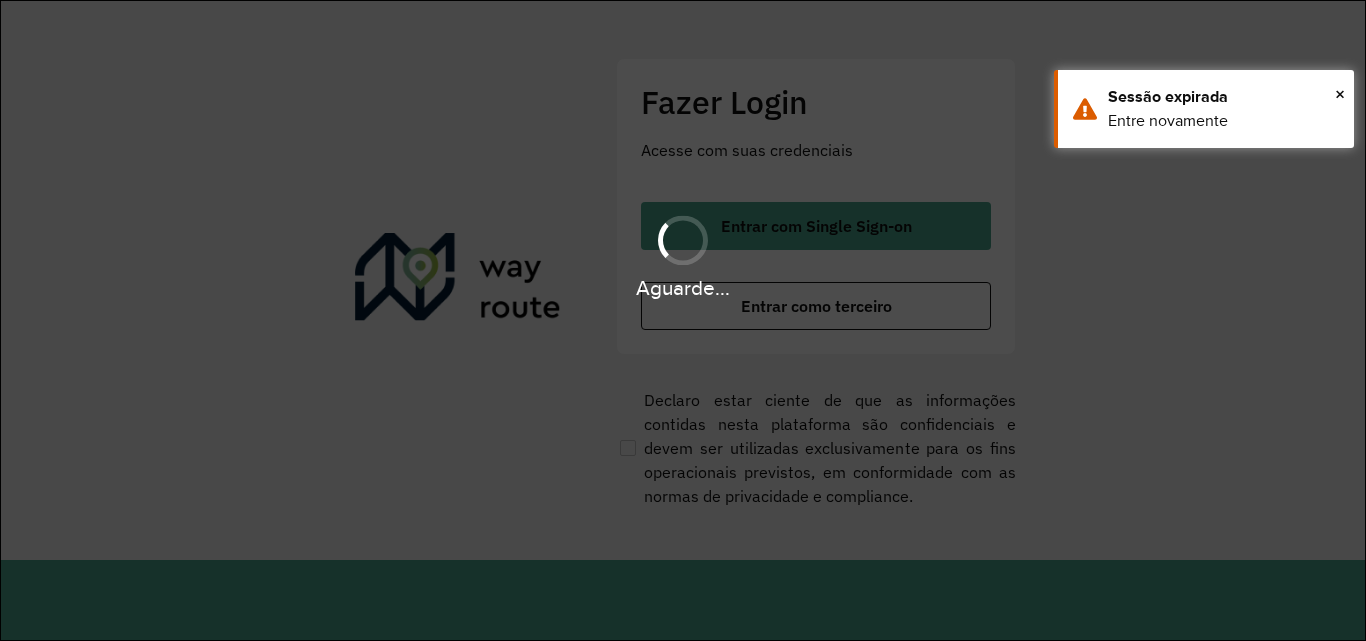 scroll, scrollTop: 0, scrollLeft: 0, axis: both 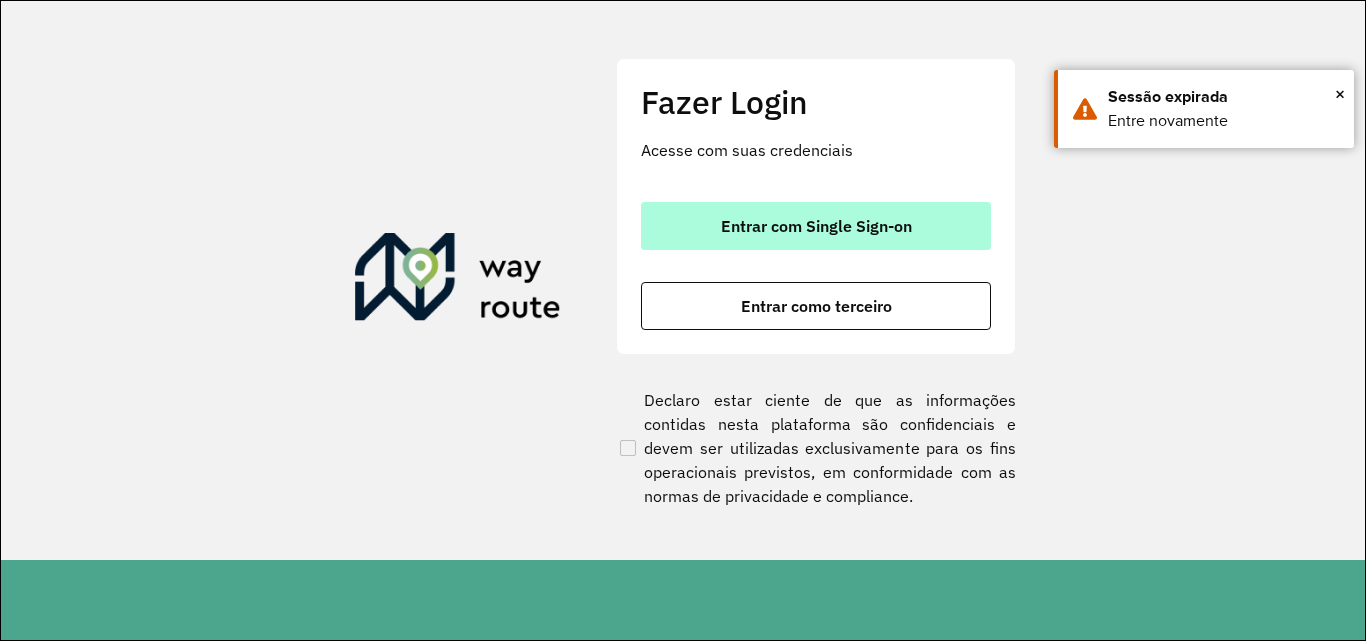 click on "Entrar com Single Sign-on" at bounding box center [816, 226] 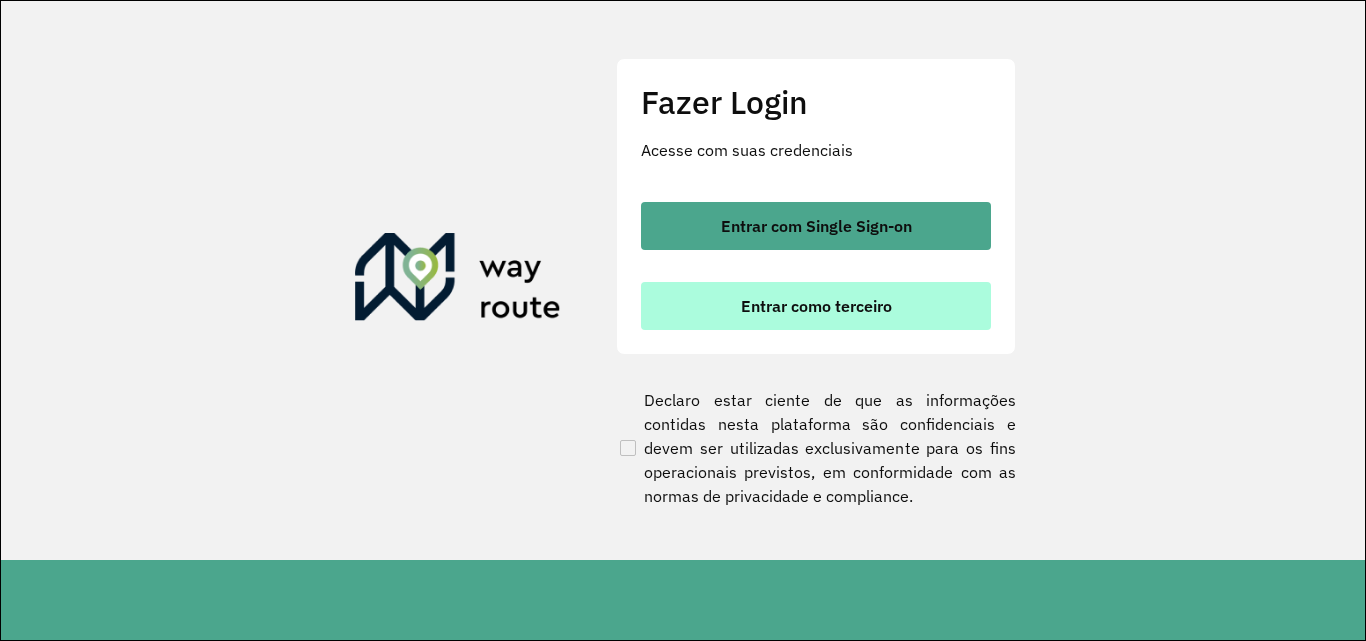 click on "Entrar como terceiro" at bounding box center [816, 306] 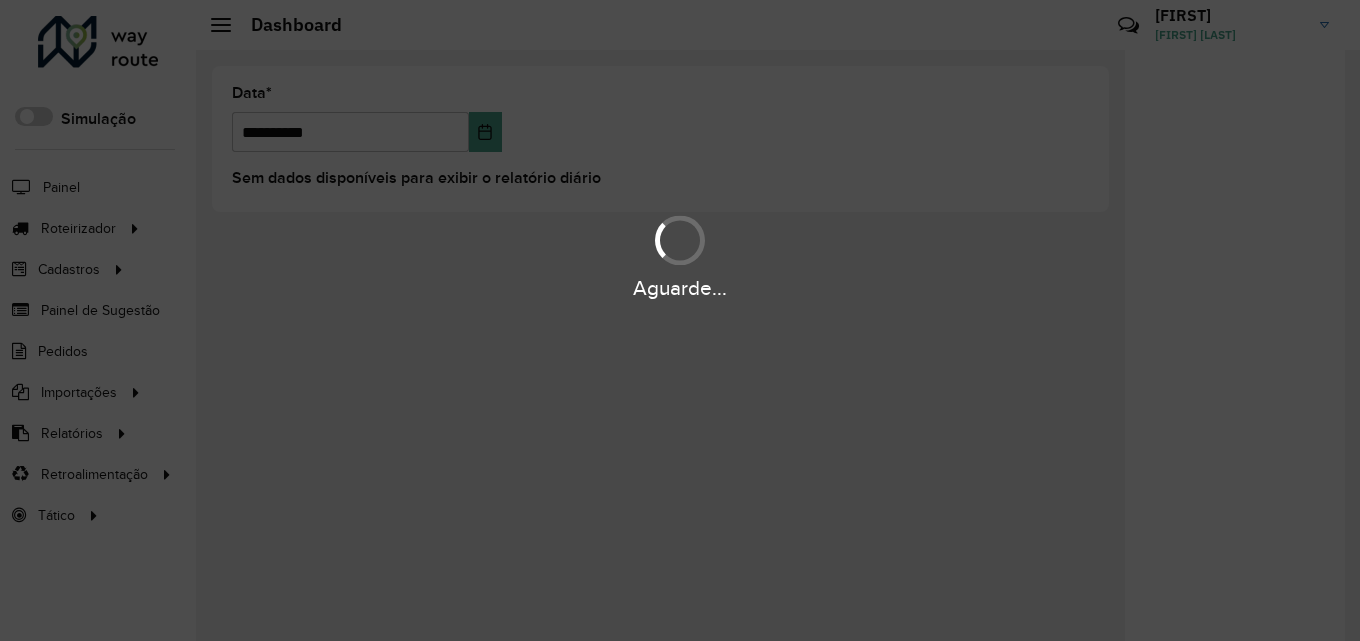 scroll, scrollTop: 0, scrollLeft: 0, axis: both 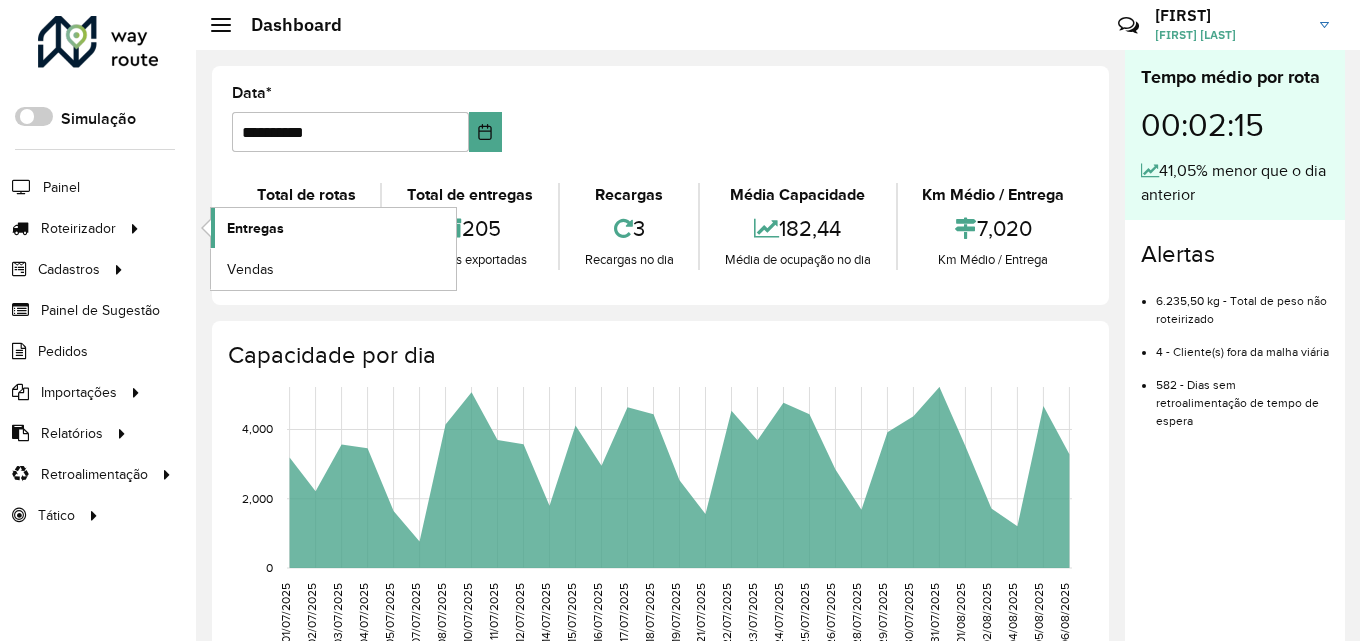 click on "Entregas" 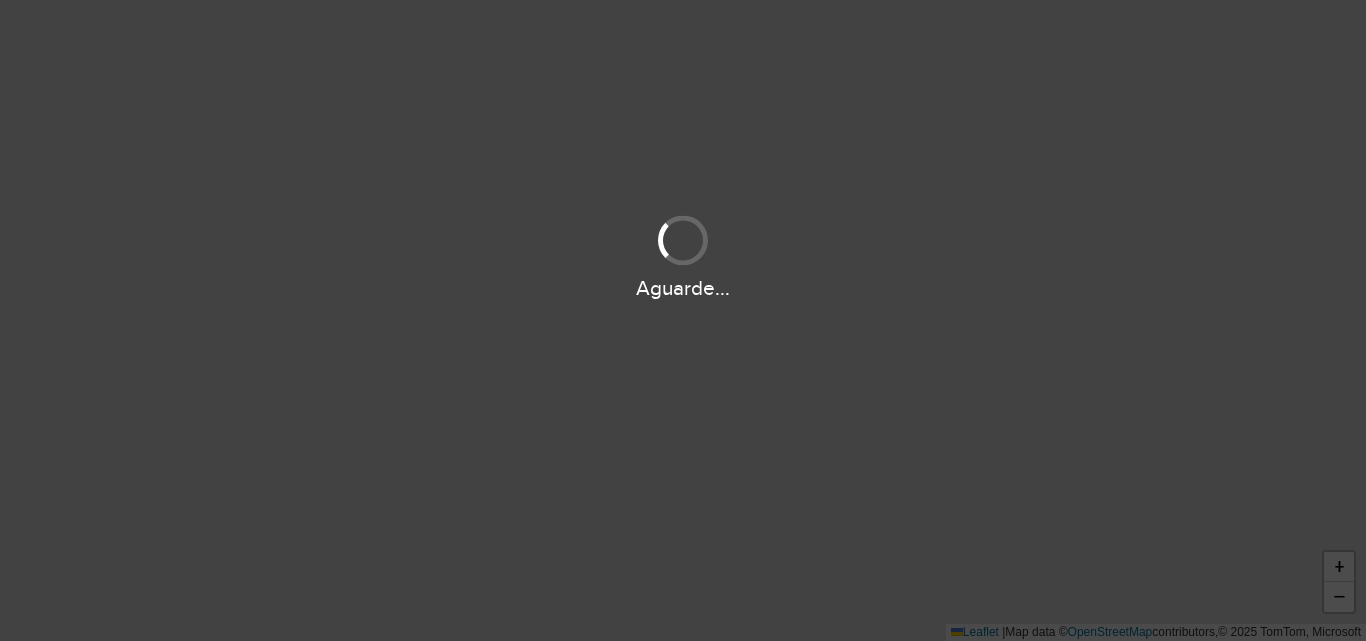 scroll, scrollTop: 0, scrollLeft: 0, axis: both 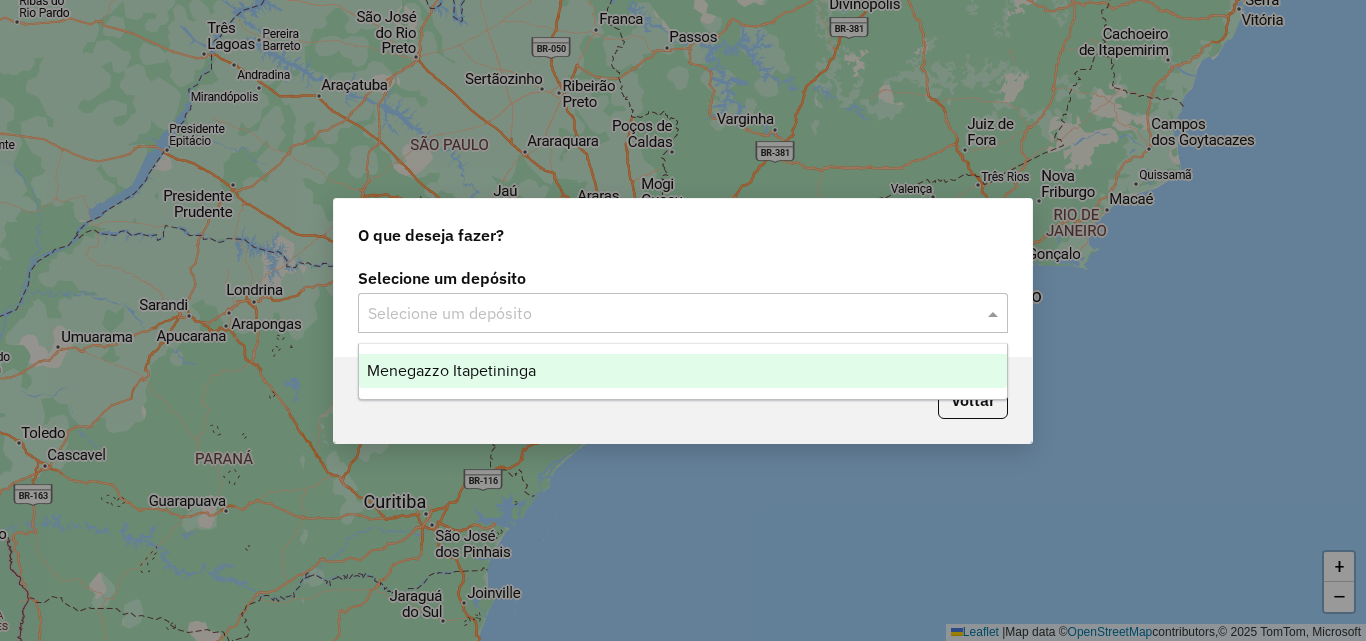 click 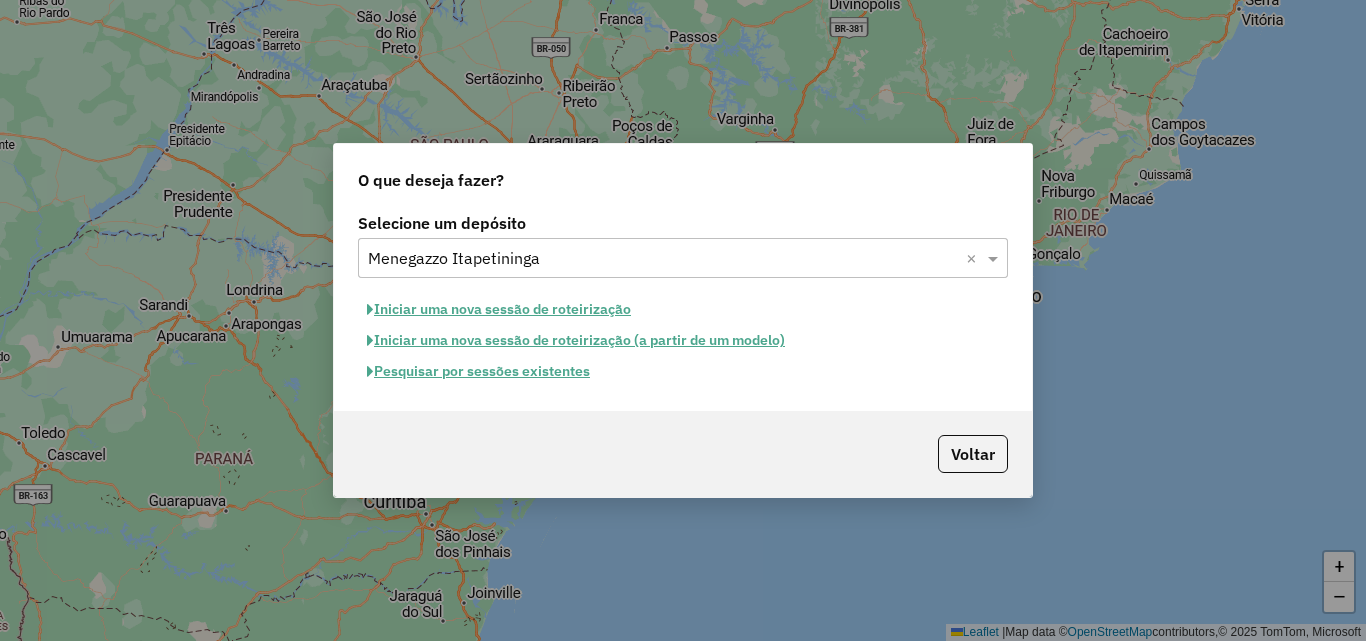 click on "Pesquisar por sessões existentes" 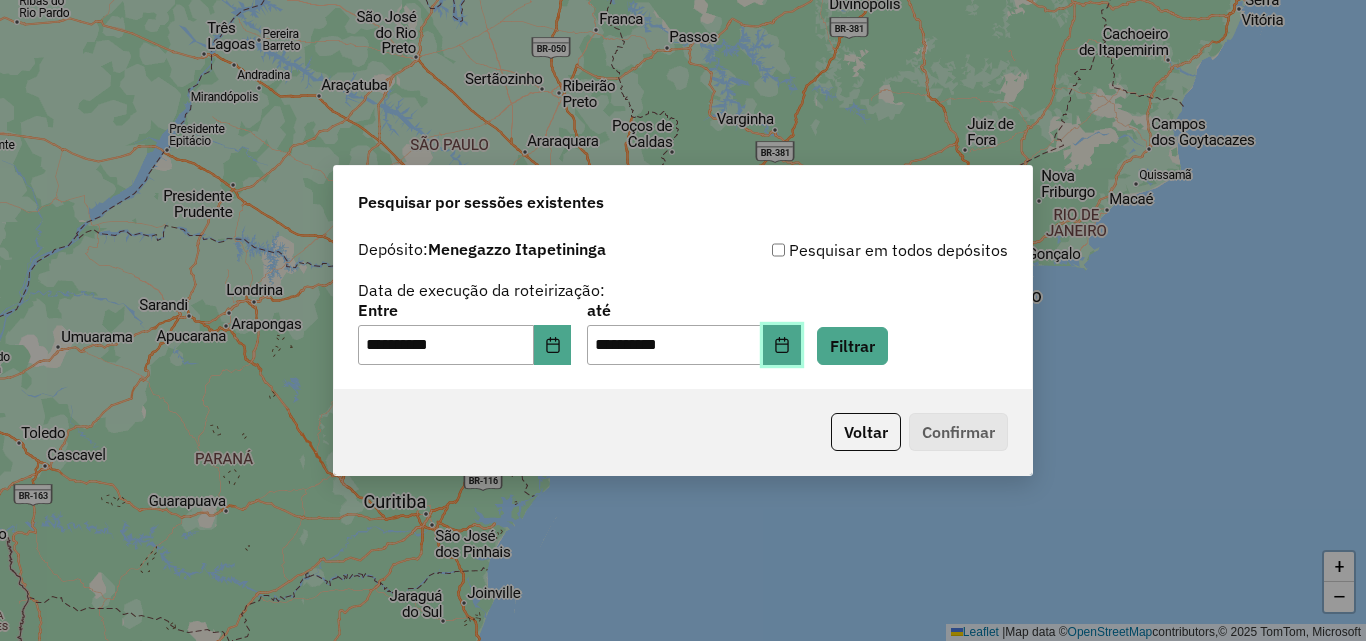 click at bounding box center (782, 345) 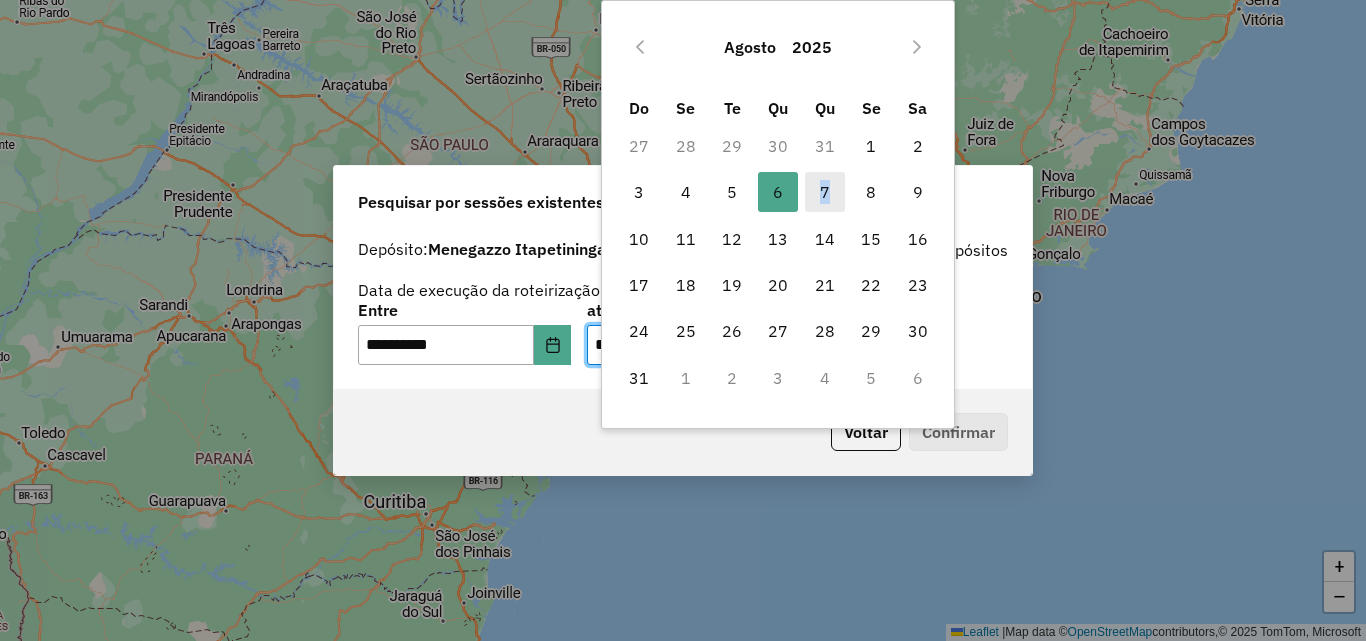 click on "7" at bounding box center (825, 192) 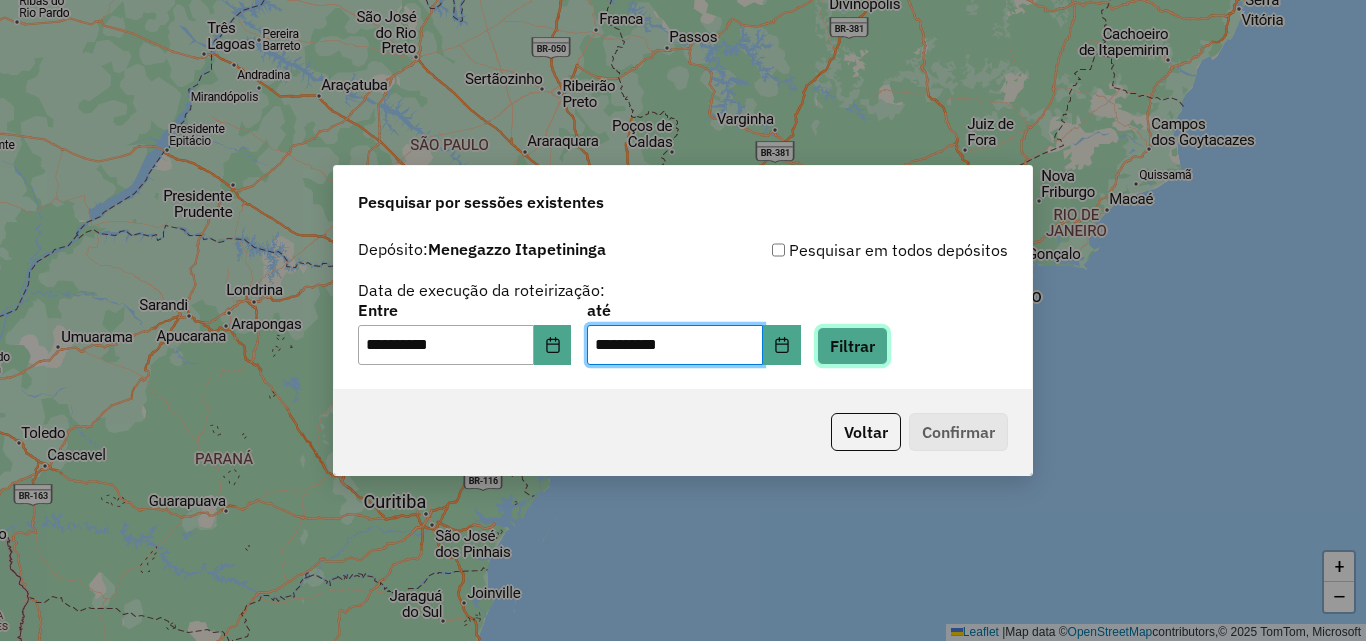 click on "Filtrar" 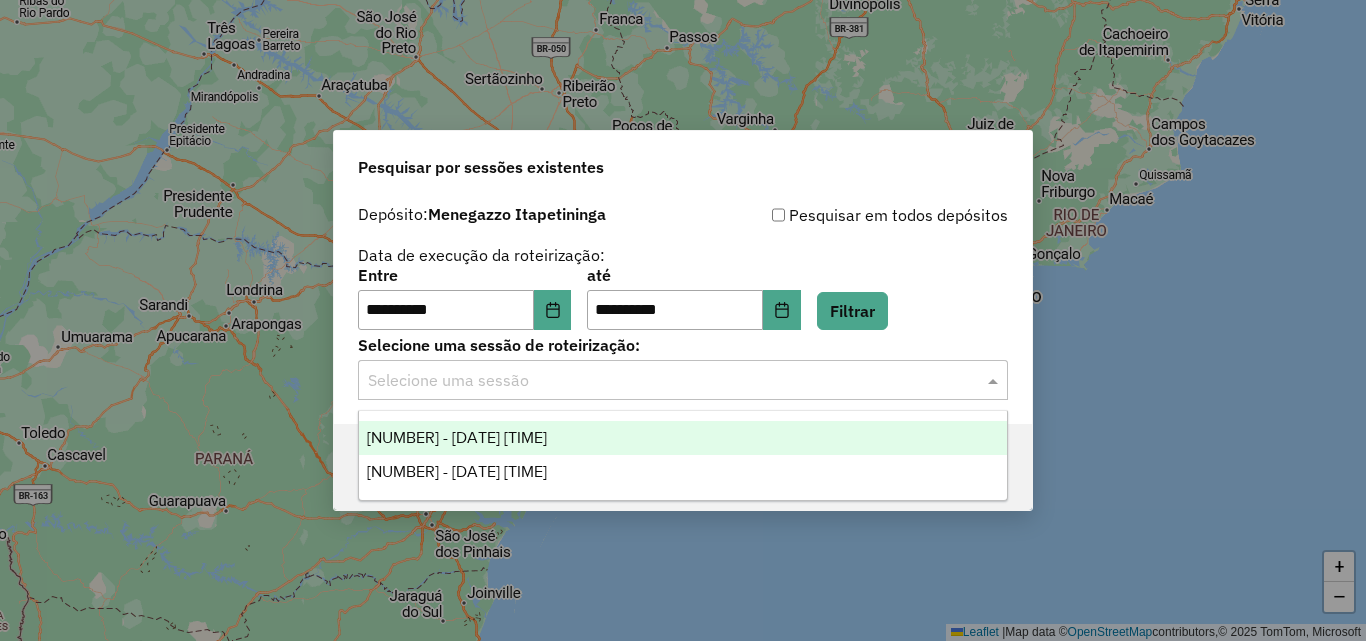 click 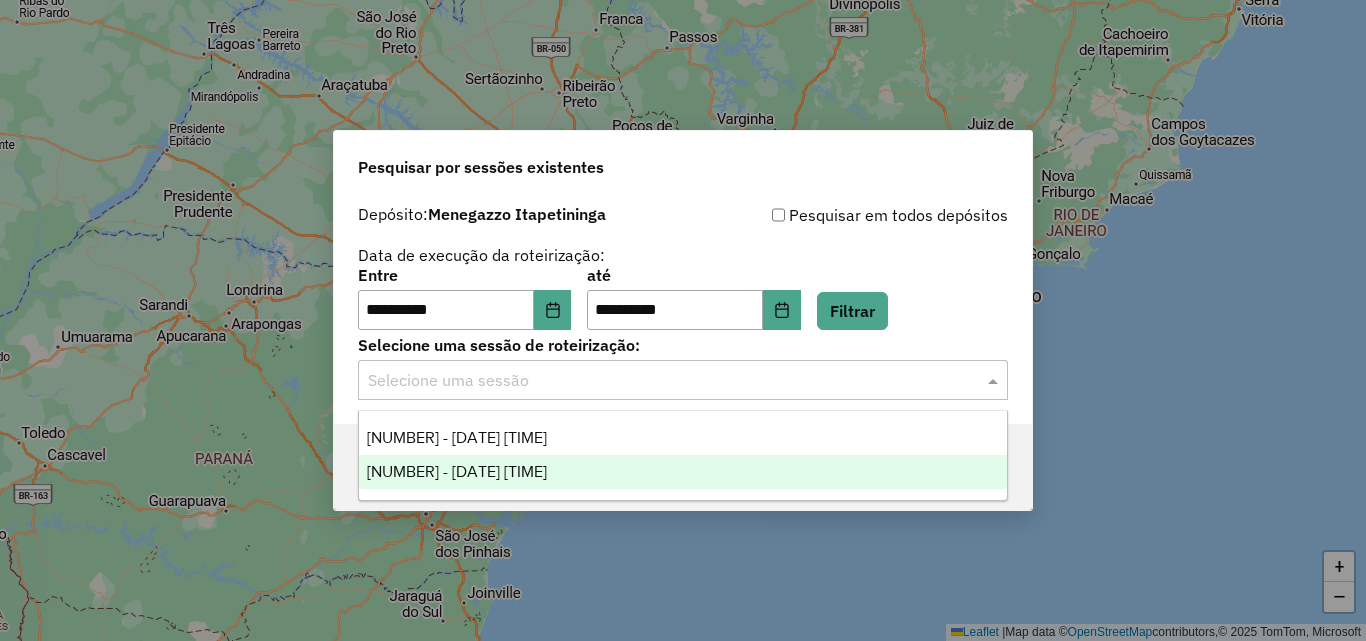 click on "975957 - 07/08/2025 17:49" at bounding box center (457, 471) 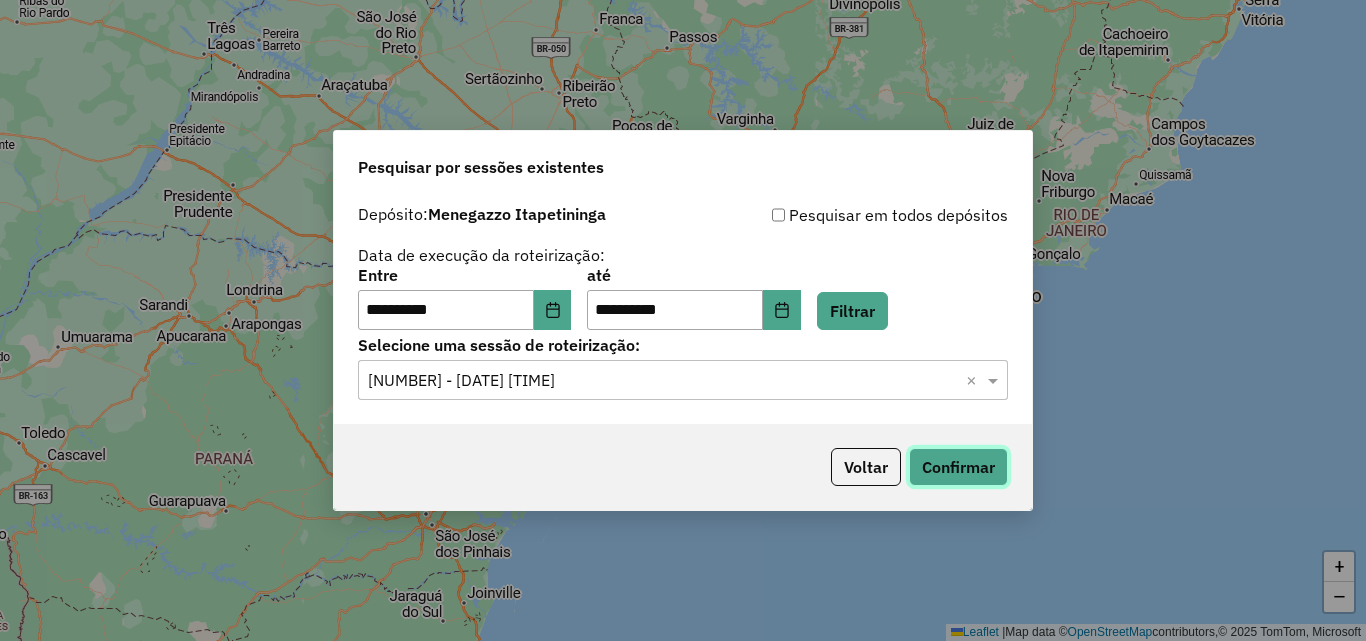 click on "Confirmar" 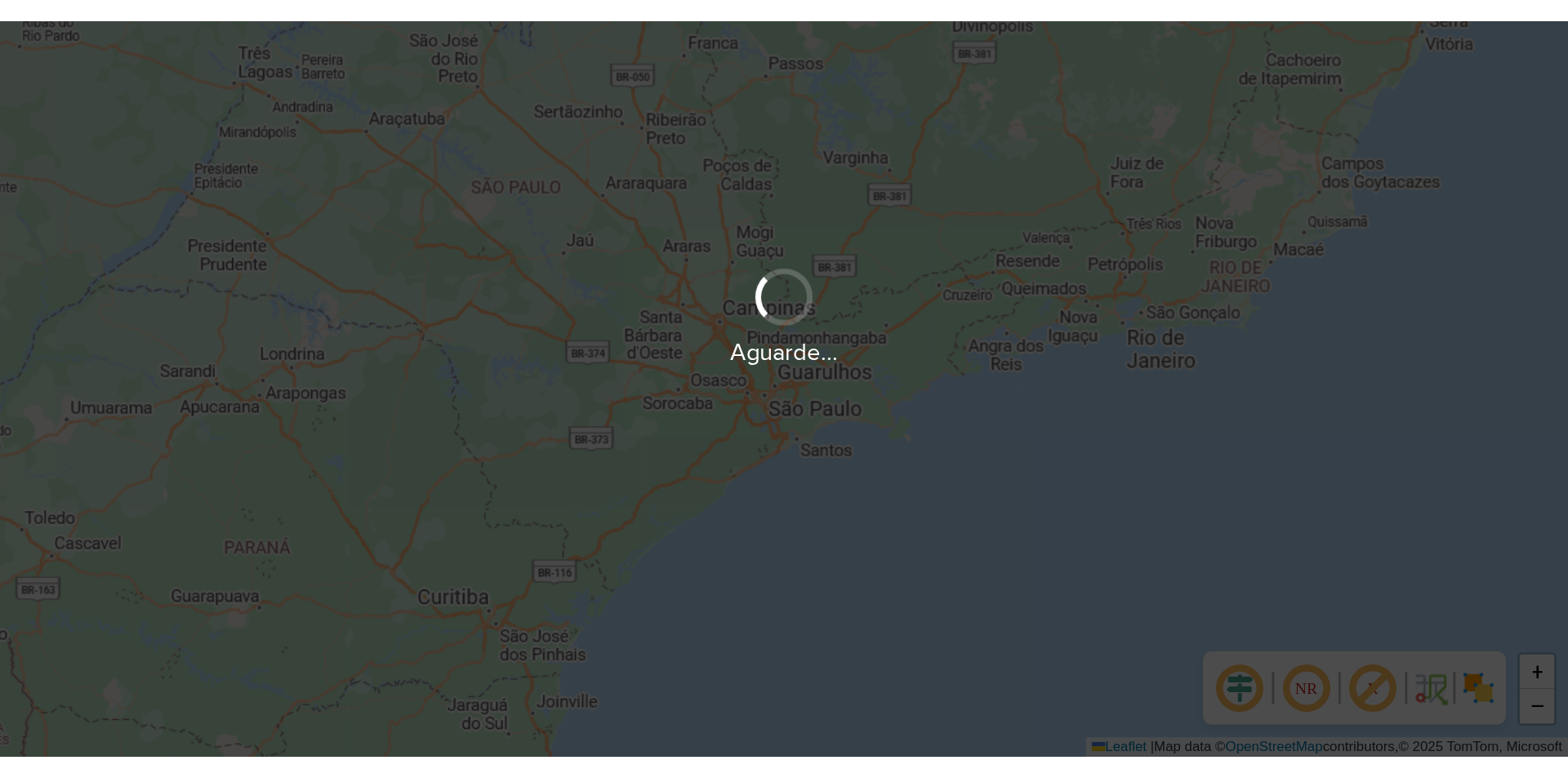 scroll, scrollTop: 0, scrollLeft: 0, axis: both 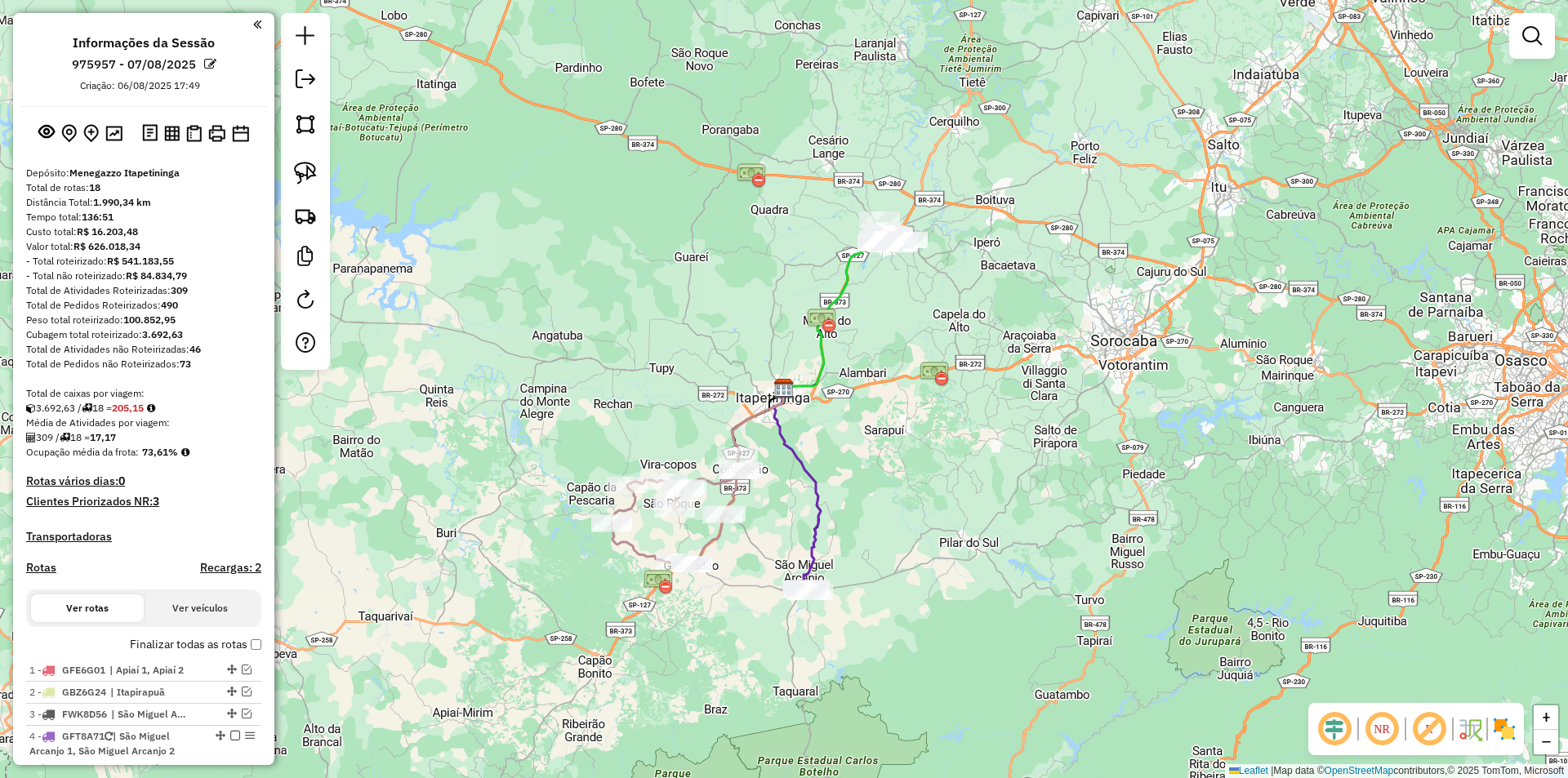 click on "Janela de atendimento Grade de atendimento Capacidade Transportadoras Veículos Cliente Pedidos  Rotas Selecione os dias de semana para filtrar as janelas de atendimento  Seg   Ter   Qua   Qui   Sex   Sáb   Dom  Informe o período da janela de atendimento: De: Até:  Filtrar exatamente a janela do cliente  Considerar janela de atendimento padrão  Selecione os dias de semana para filtrar as grades de atendimento  Seg   Ter   Qua   Qui   Sex   Sáb   Dom   Considerar clientes sem dia de atendimento cadastrado  Clientes fora do dia de atendimento selecionado Filtrar as atividades entre os valores definidos abaixo:  Peso mínimo:   Peso máximo:   Cubagem mínima:   Cubagem máxima:   De:   Até:  Filtrar as atividades entre o tempo de atendimento definido abaixo:  De:   Até:   Considerar capacidade total dos clientes não roteirizados Transportadora: Selecione um ou mais itens Tipo de veículo: Selecione um ou mais itens Veículo: Selecione um ou mais itens Motorista: Selecione um ou mais itens Nome: Rótulo:" 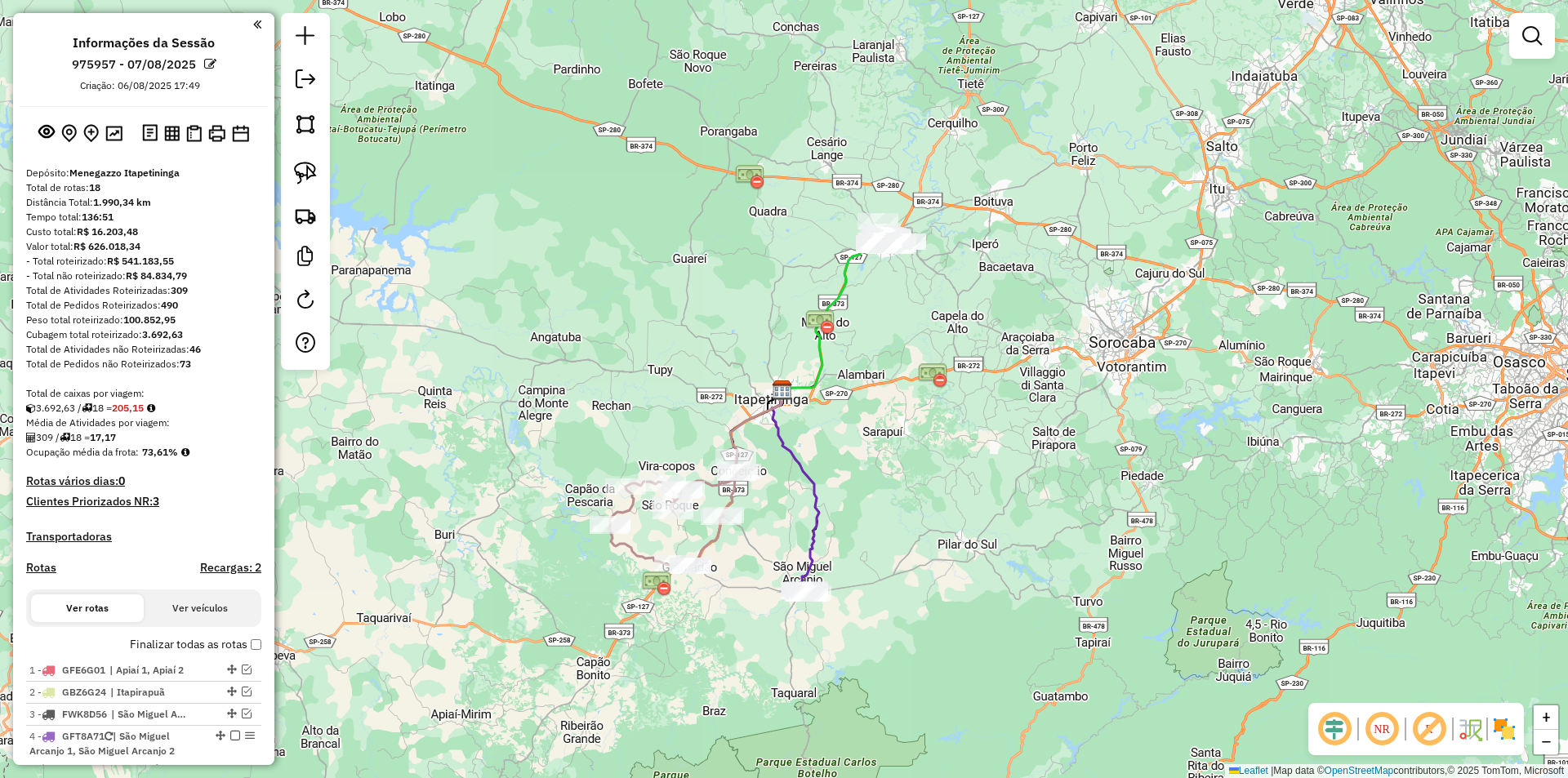 scroll, scrollTop: 245, scrollLeft: 0, axis: vertical 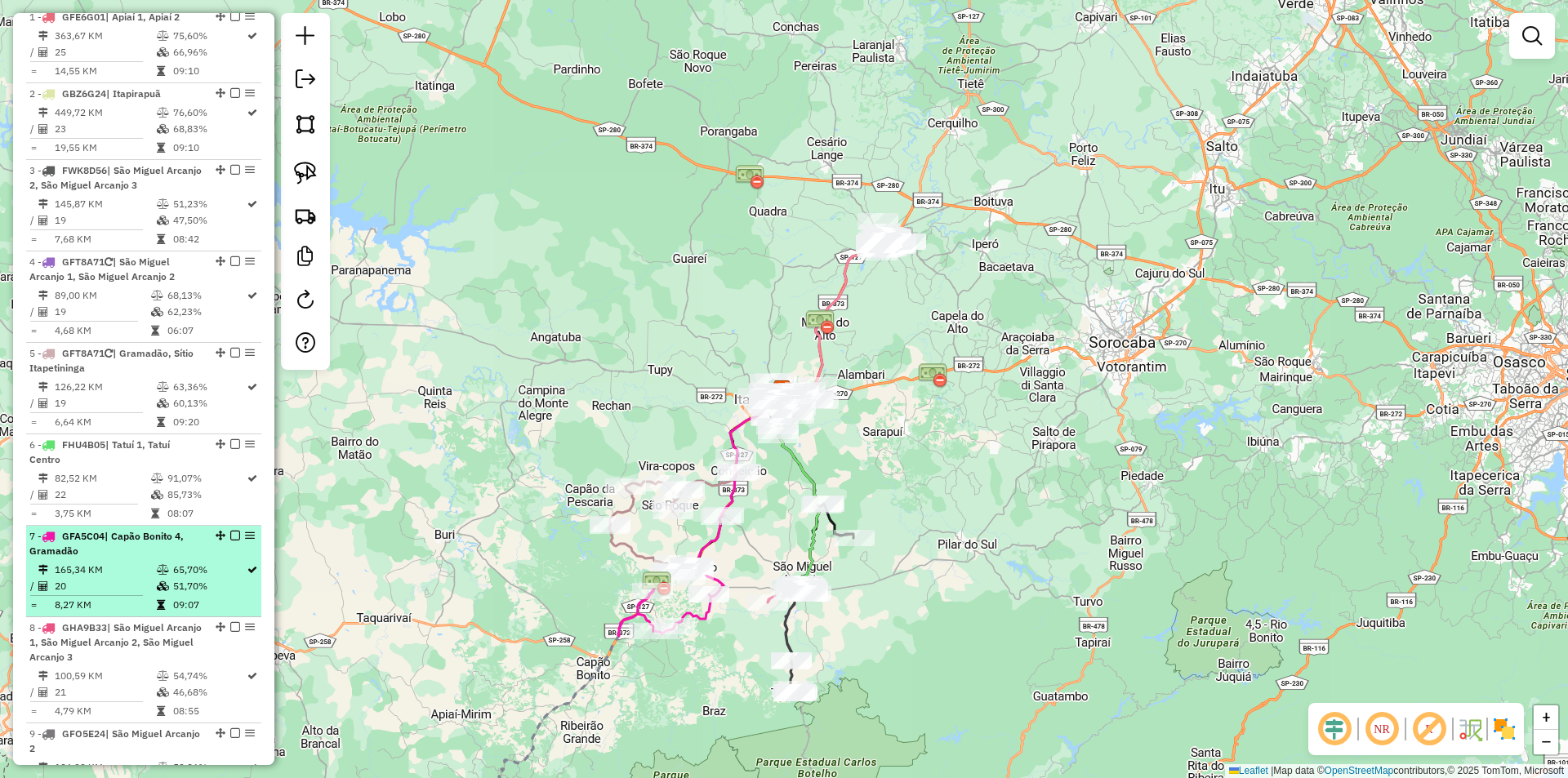click on "20" at bounding box center (105, 586) 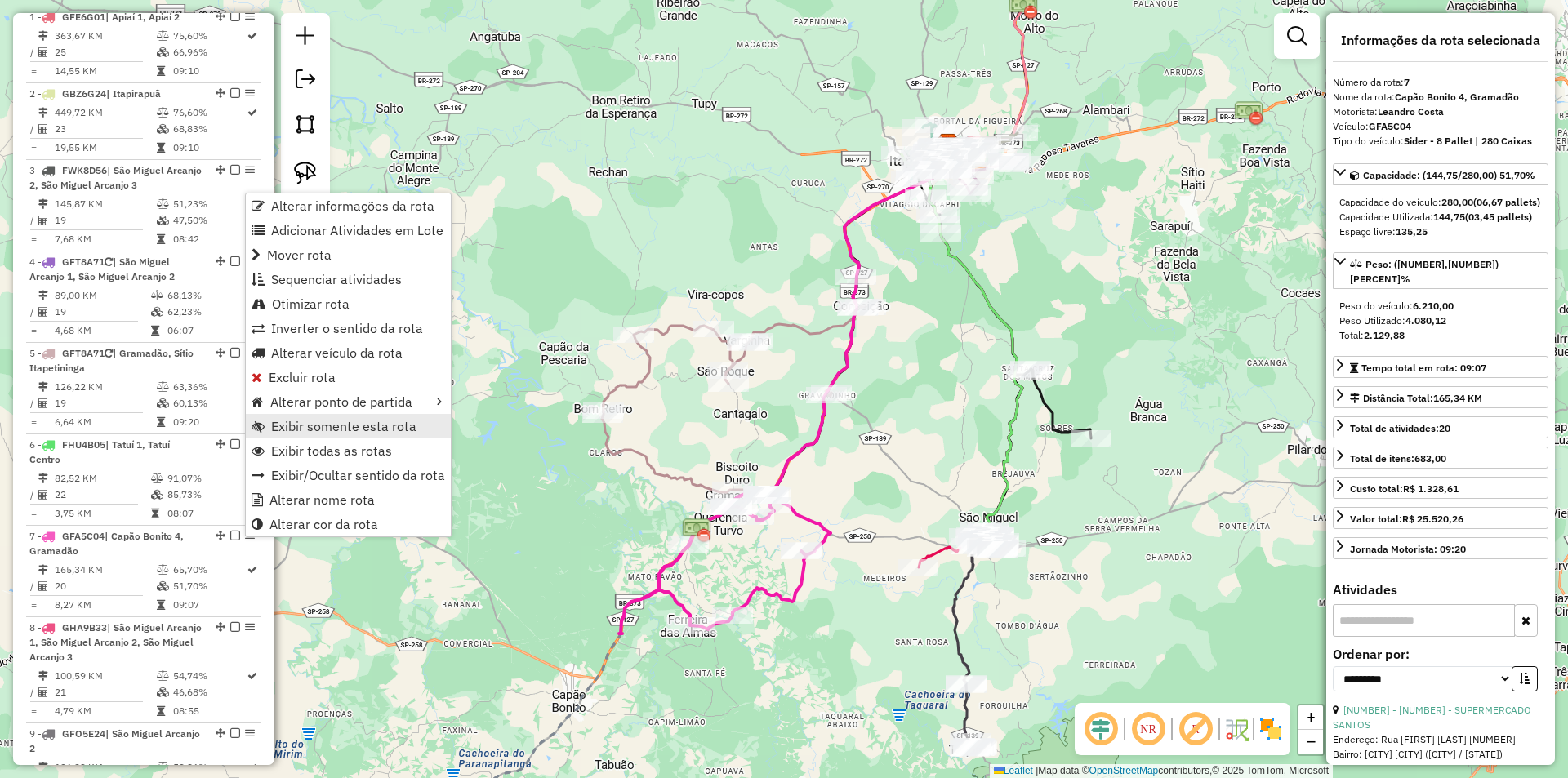 click on "Exibir somente esta rota" at bounding box center [344, 426] 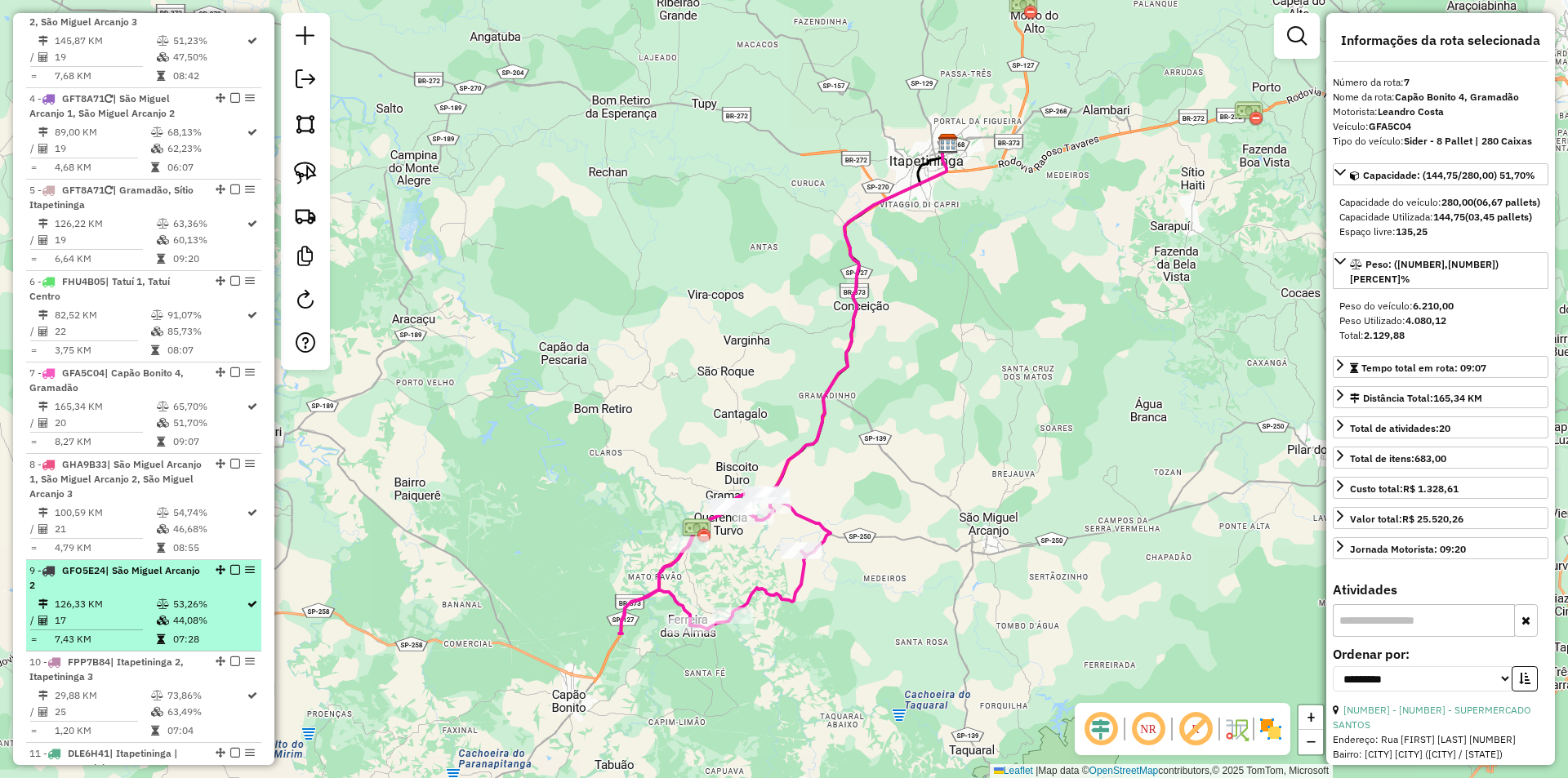 scroll, scrollTop: 980, scrollLeft: 0, axis: vertical 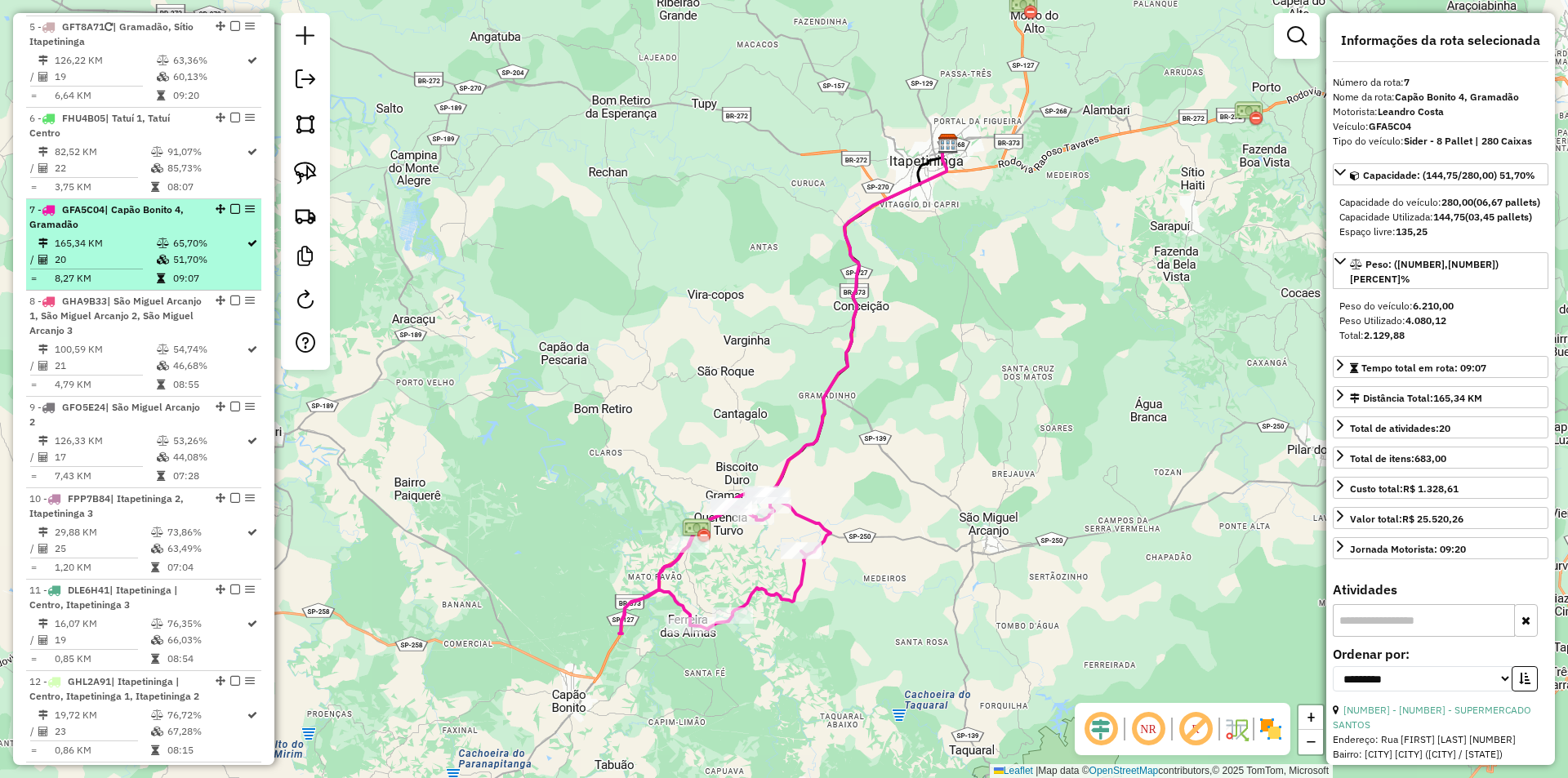 click on "[PLATE] | [CITY] | [CITY], [CITY] 4, Gramadão [NUMBER] KM [PERCENT] / [NUMBER] [PERCENT] = [NUMBER] KM [TIME]" at bounding box center [144, 245] 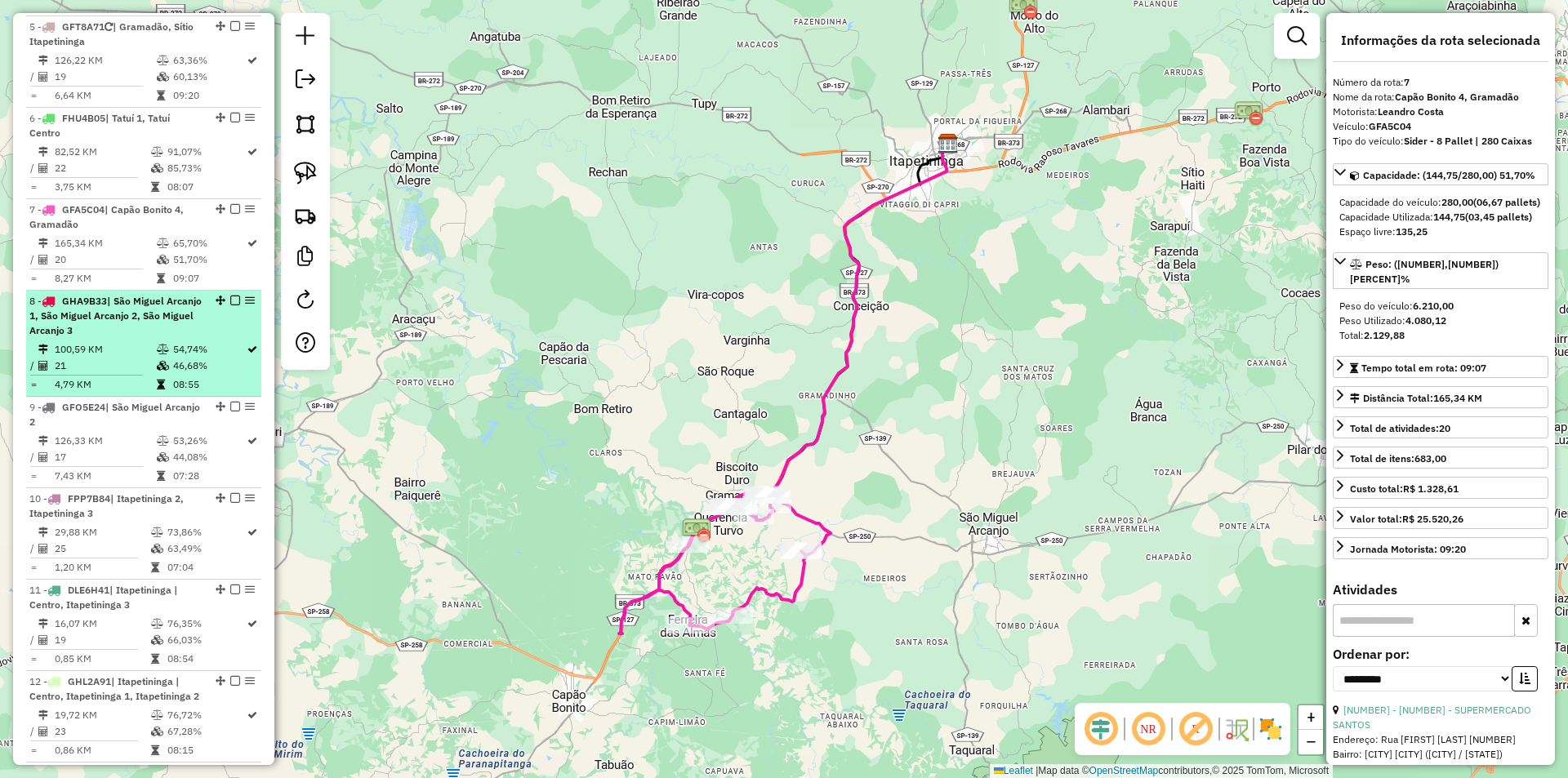click on "| São Miguel Arcanjo 1, São Miguel Arcanjo 2, São Miguel Arcanjo 3" at bounding box center (115, 315) 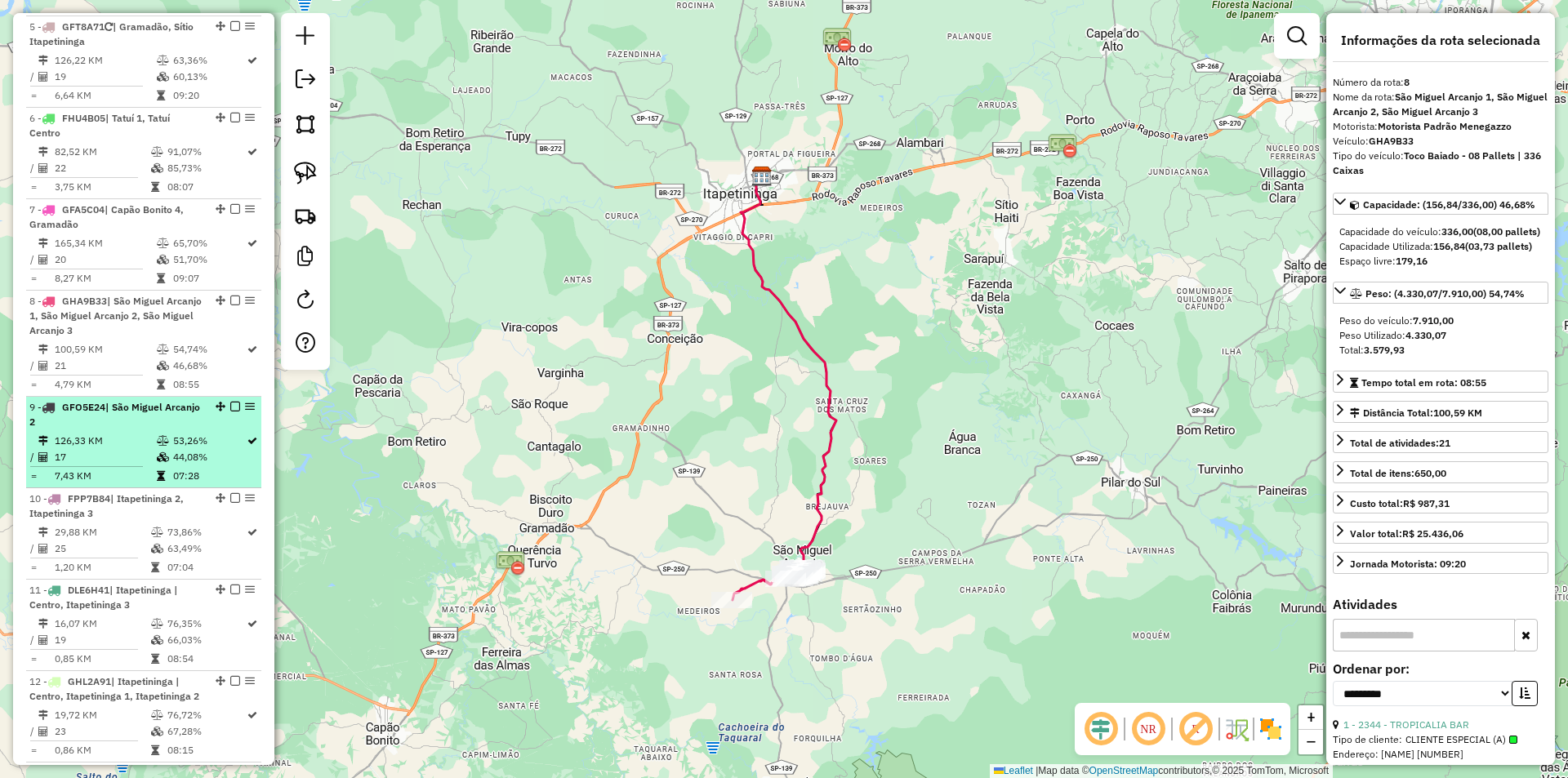 click on "126,33 KM" at bounding box center [105, 441] 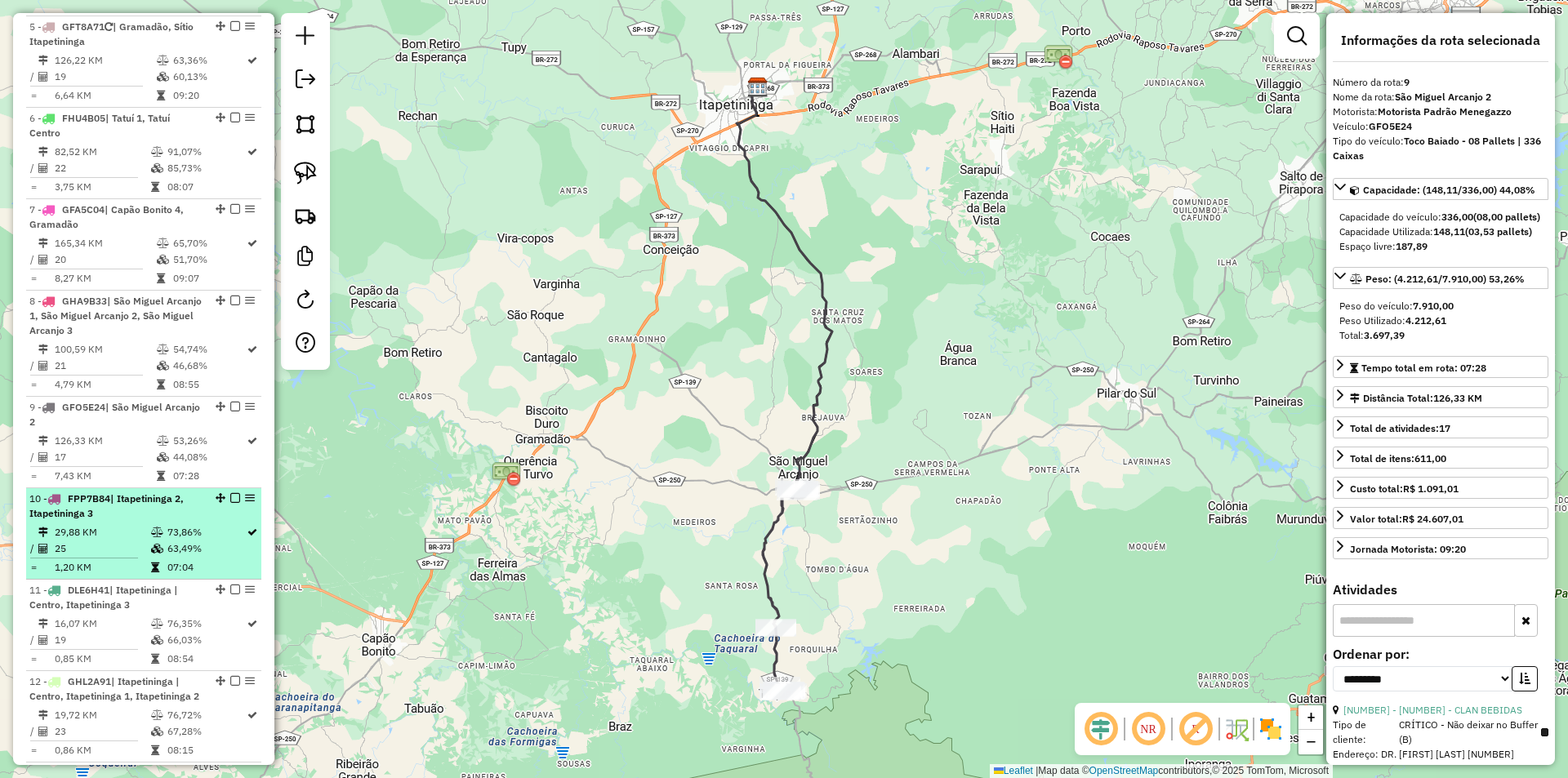 click on "29,88 KM" at bounding box center [102, 532] 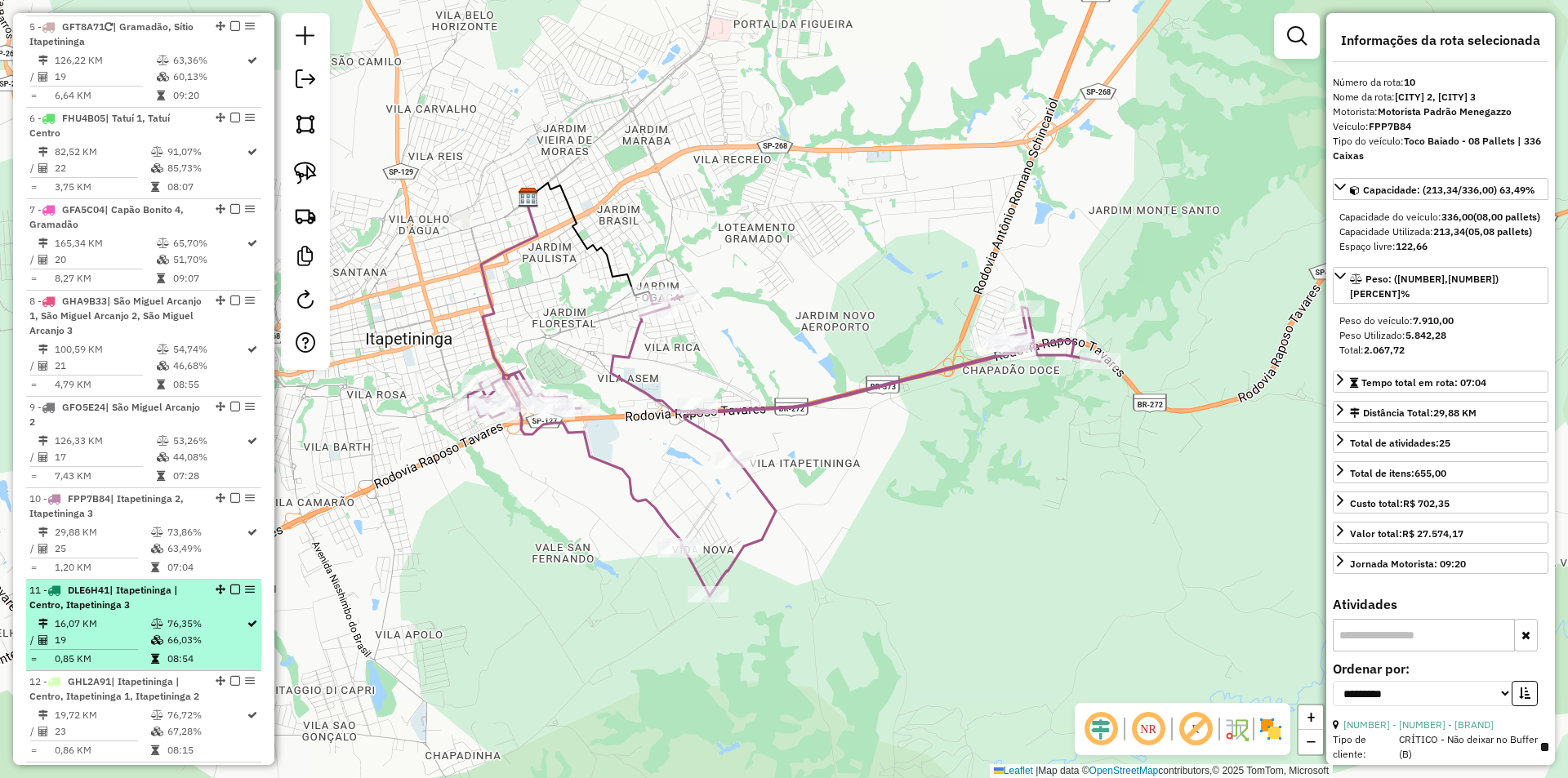 scroll, scrollTop: 1061, scrollLeft: 0, axis: vertical 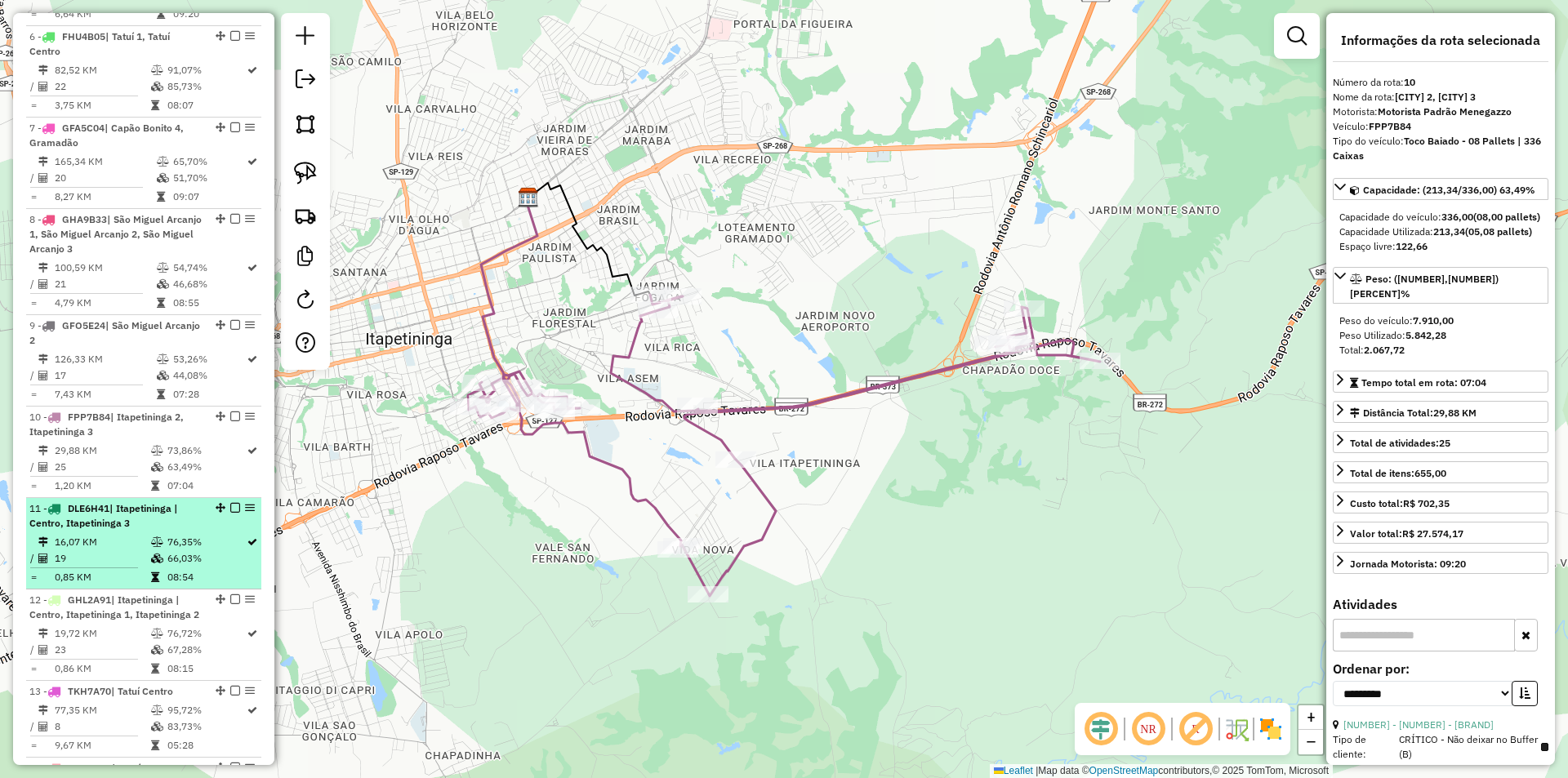 click on "19" at bounding box center [102, 558] 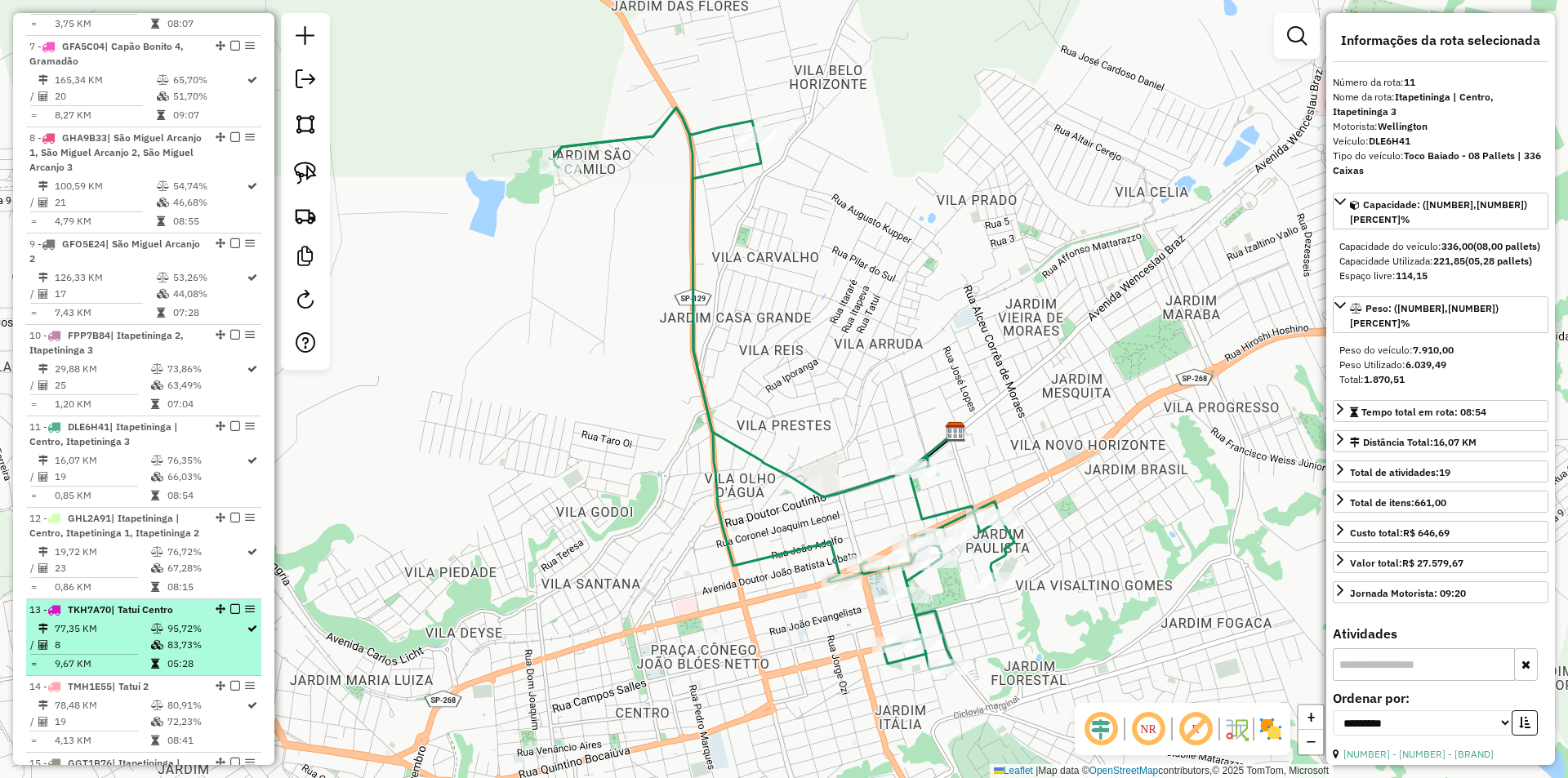 scroll, scrollTop: 1225, scrollLeft: 0, axis: vertical 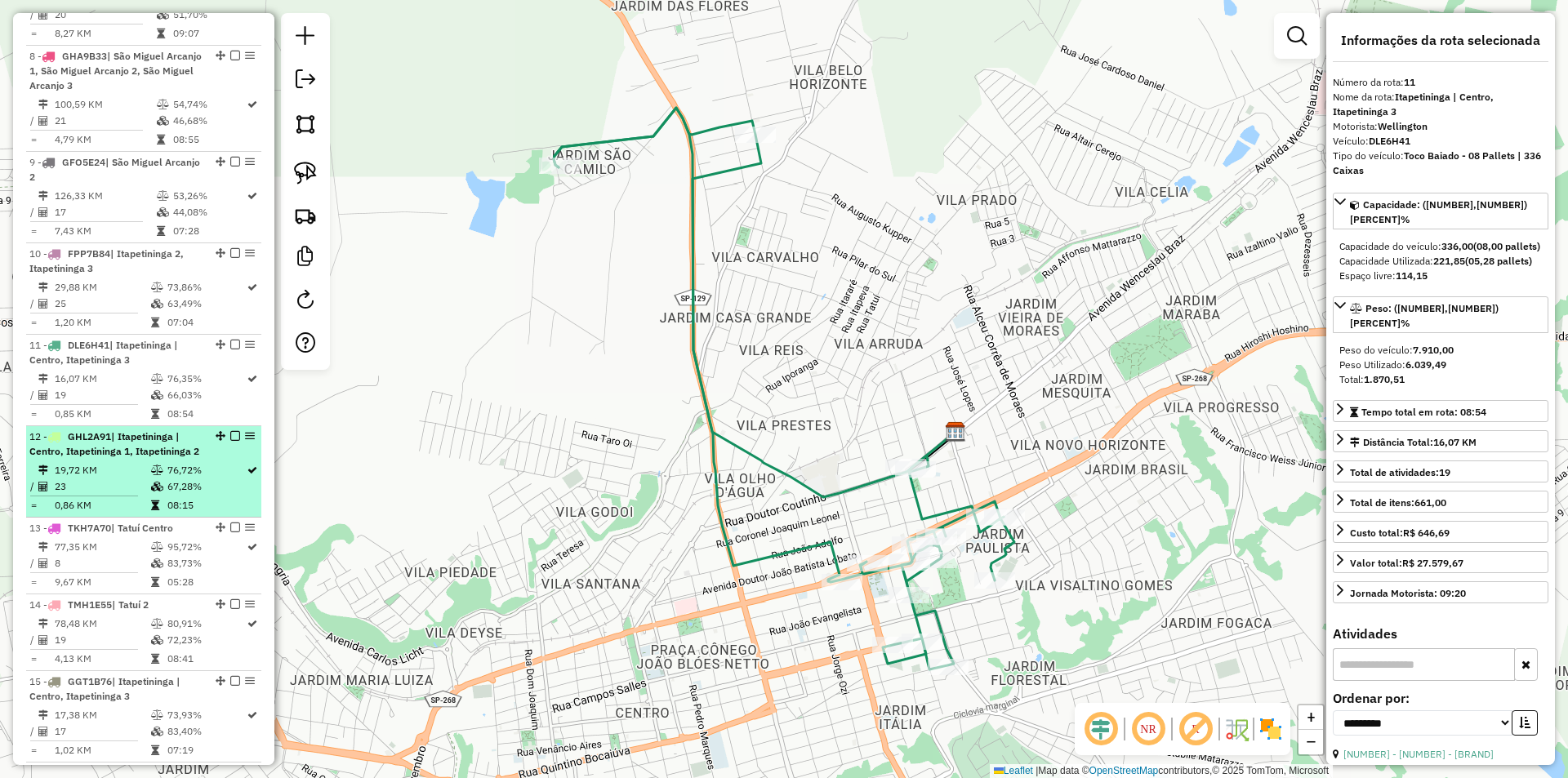 click on "[CODE] | [CITY] | [CITY], [CITY] [NUMBER], [CITY] [NUMBER]" at bounding box center [116, 444] 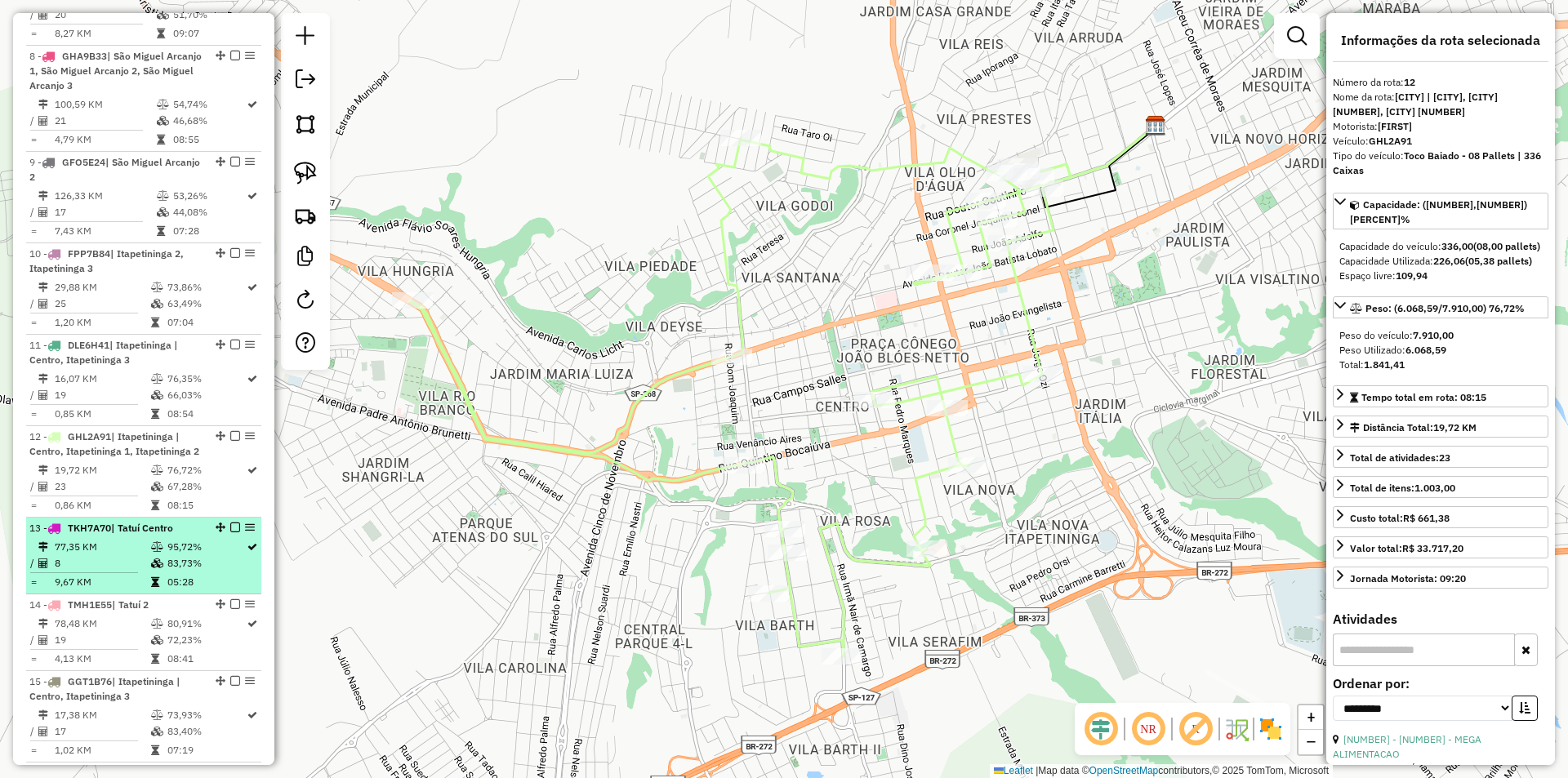 click on "77,35 KM" at bounding box center (102, 547) 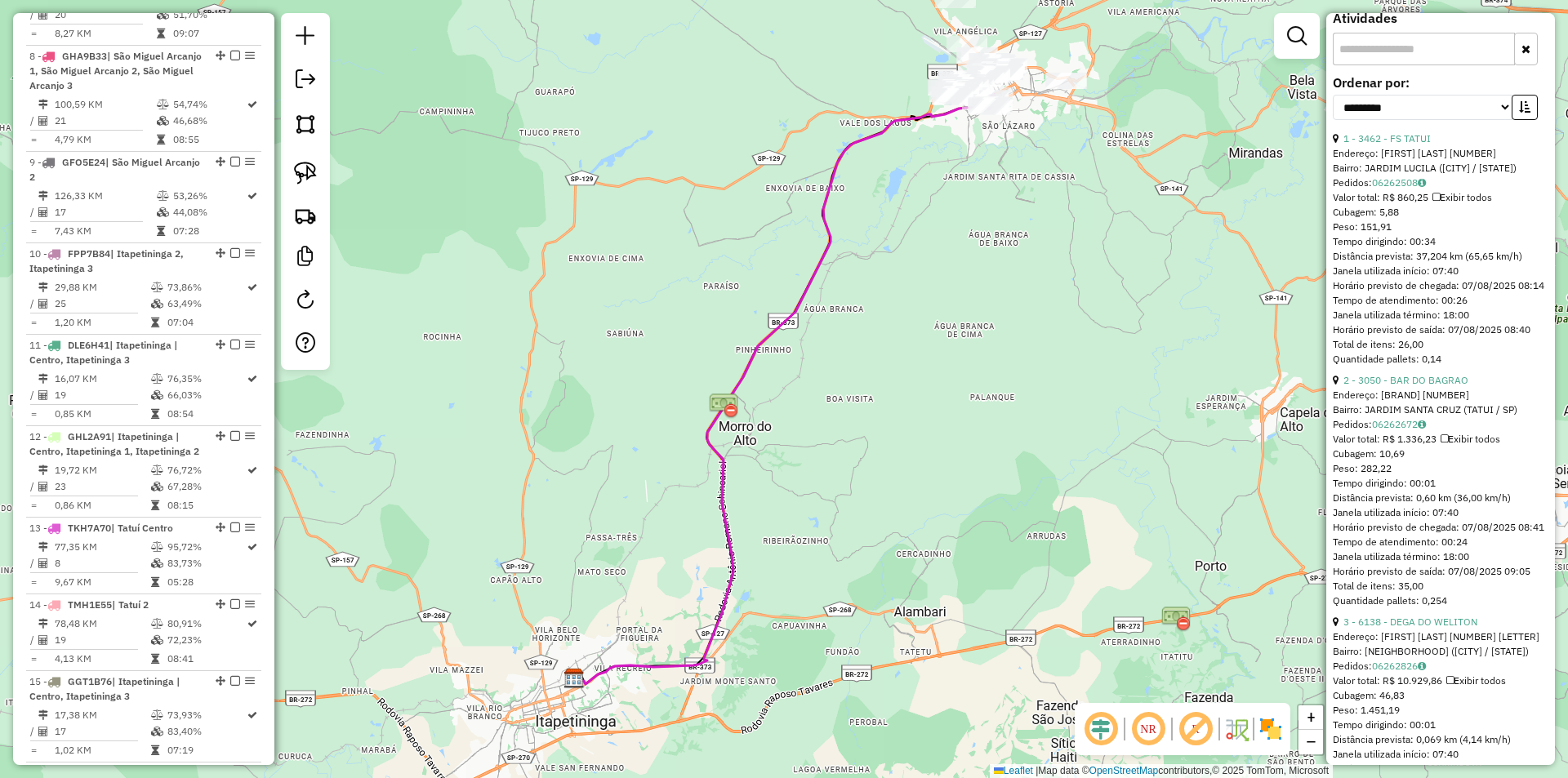 scroll, scrollTop: 653, scrollLeft: 0, axis: vertical 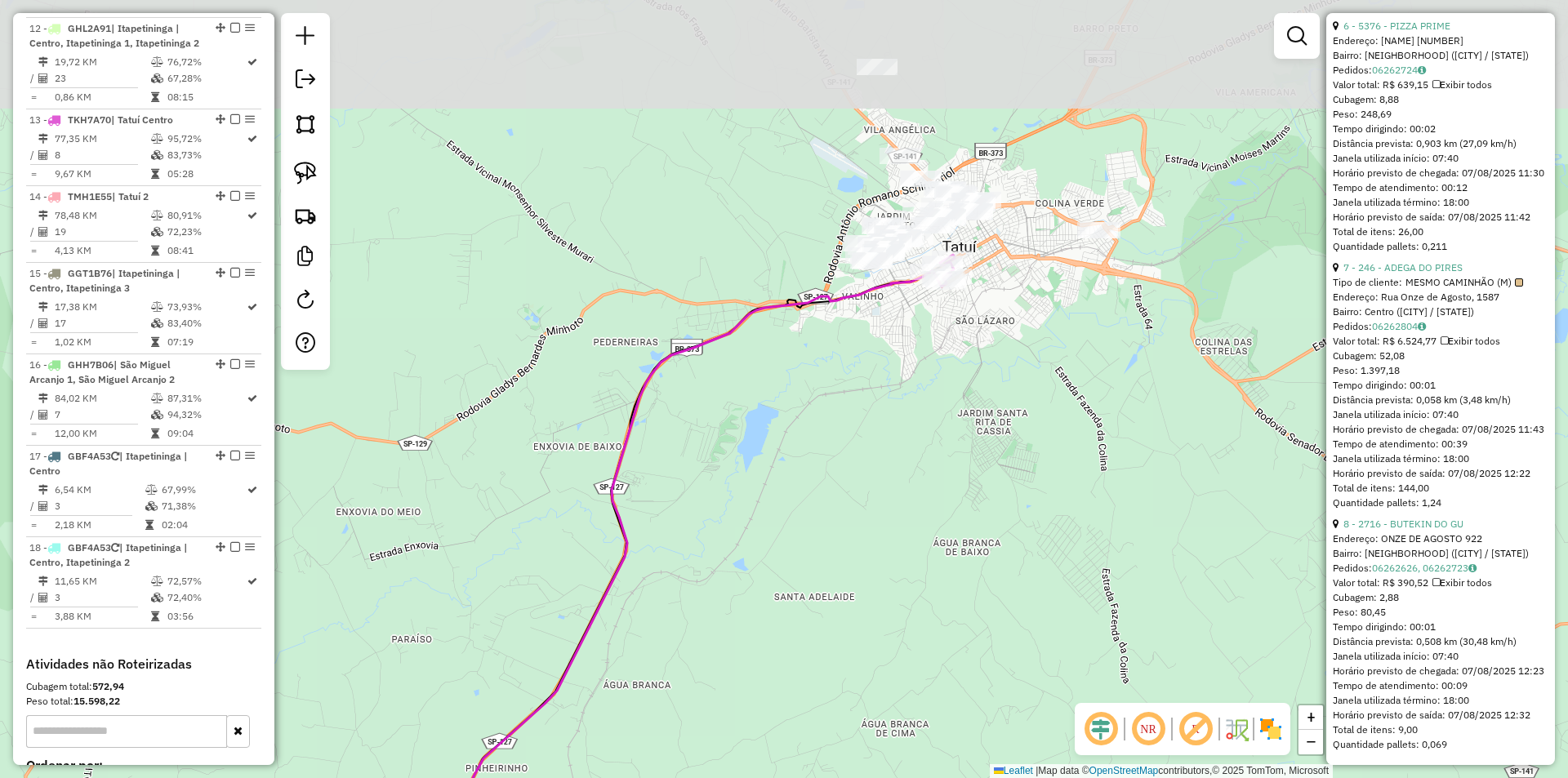 drag, startPoint x: 1074, startPoint y: 226, endPoint x: 904, endPoint y: 558, distance: 372.9933 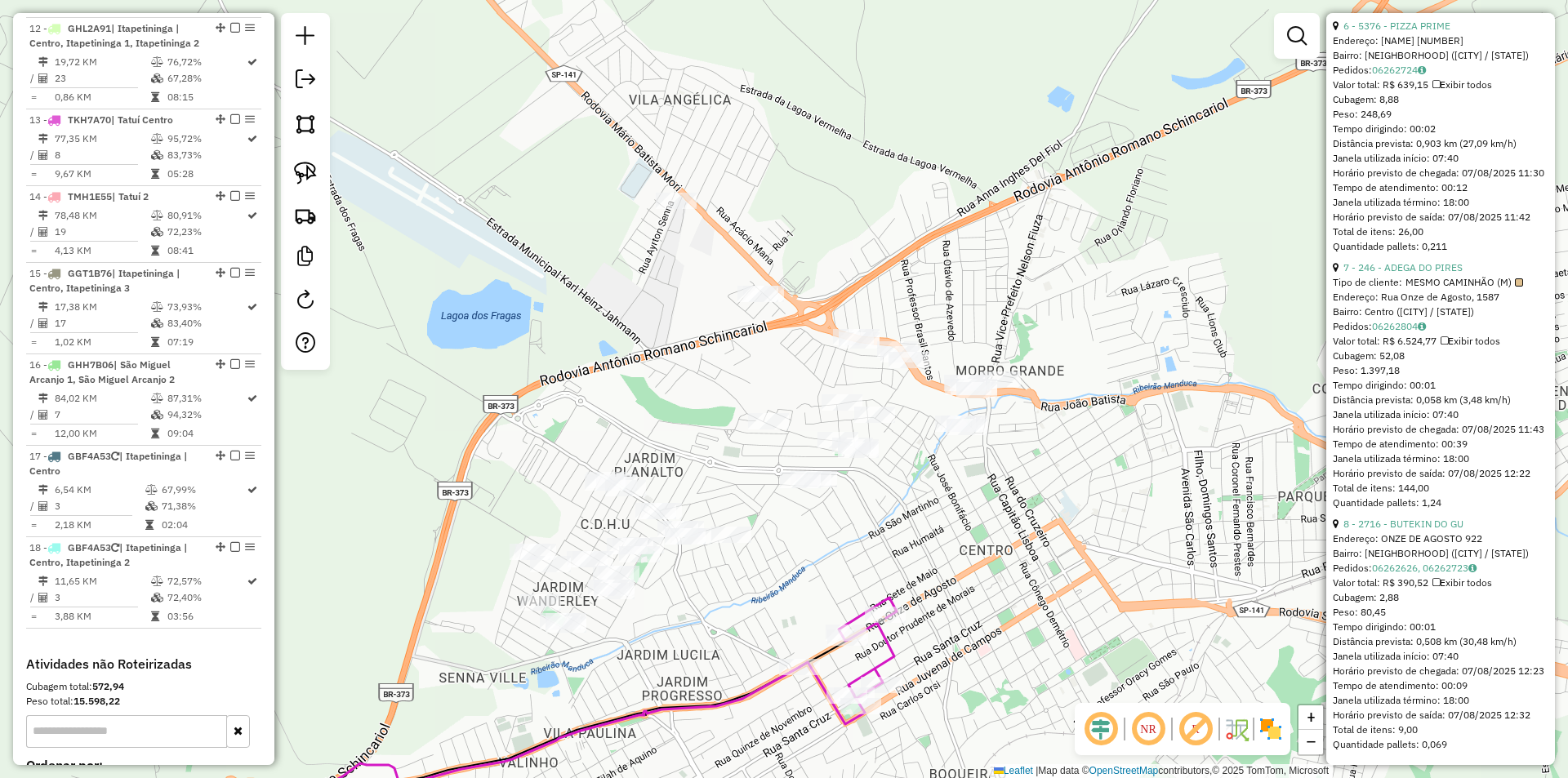 click on "Janela de atendimento Grade de atendimento Capacidade Transportadoras Veículos Cliente Pedidos  Rotas Selecione os dias de semana para filtrar as janelas de atendimento  Seg   Ter   Qua   Qui   Sex   Sáb   Dom  Informe o período da janela de atendimento: De: Até:  Filtrar exatamente a janela do cliente  Considerar janela de atendimento padrão  Selecione os dias de semana para filtrar as grades de atendimento  Seg   Ter   Qua   Qui   Sex   Sáb   Dom   Considerar clientes sem dia de atendimento cadastrado  Clientes fora do dia de atendimento selecionado Filtrar as atividades entre os valores definidos abaixo:  Peso mínimo:   Peso máximo:   Cubagem mínima:   Cubagem máxima:   De:   Até:  Filtrar as atividades entre o tempo de atendimento definido abaixo:  De:   Até:   Considerar capacidade total dos clientes não roteirizados Transportadora: Selecione um ou mais itens Tipo de veículo: Selecione um ou mais itens Veículo: Selecione um ou mais itens Motorista: Selecione um ou mais itens Nome: Rótulo:" 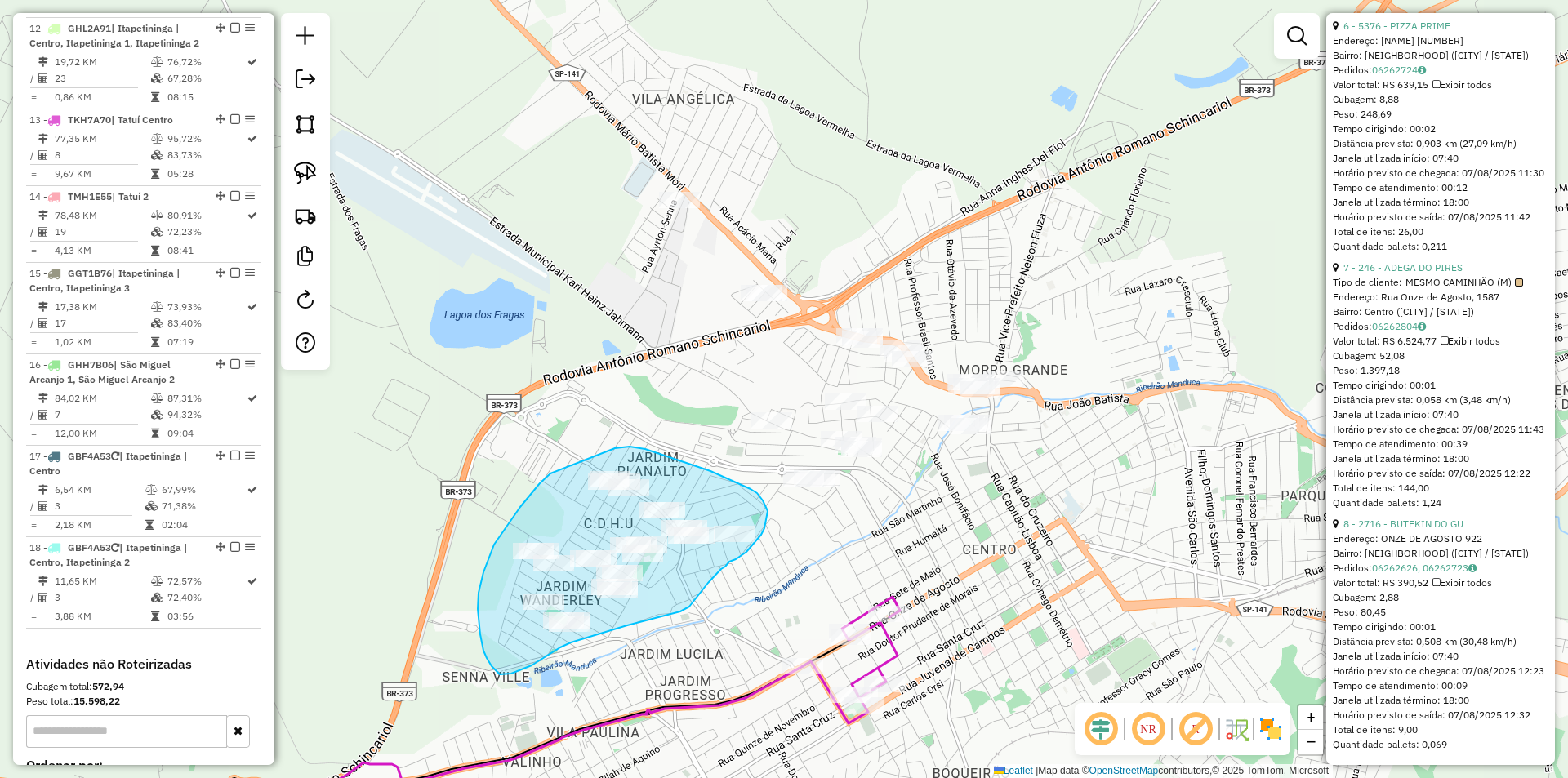 drag, startPoint x: 520, startPoint y: 507, endPoint x: 608, endPoint y: 449, distance: 105.3945 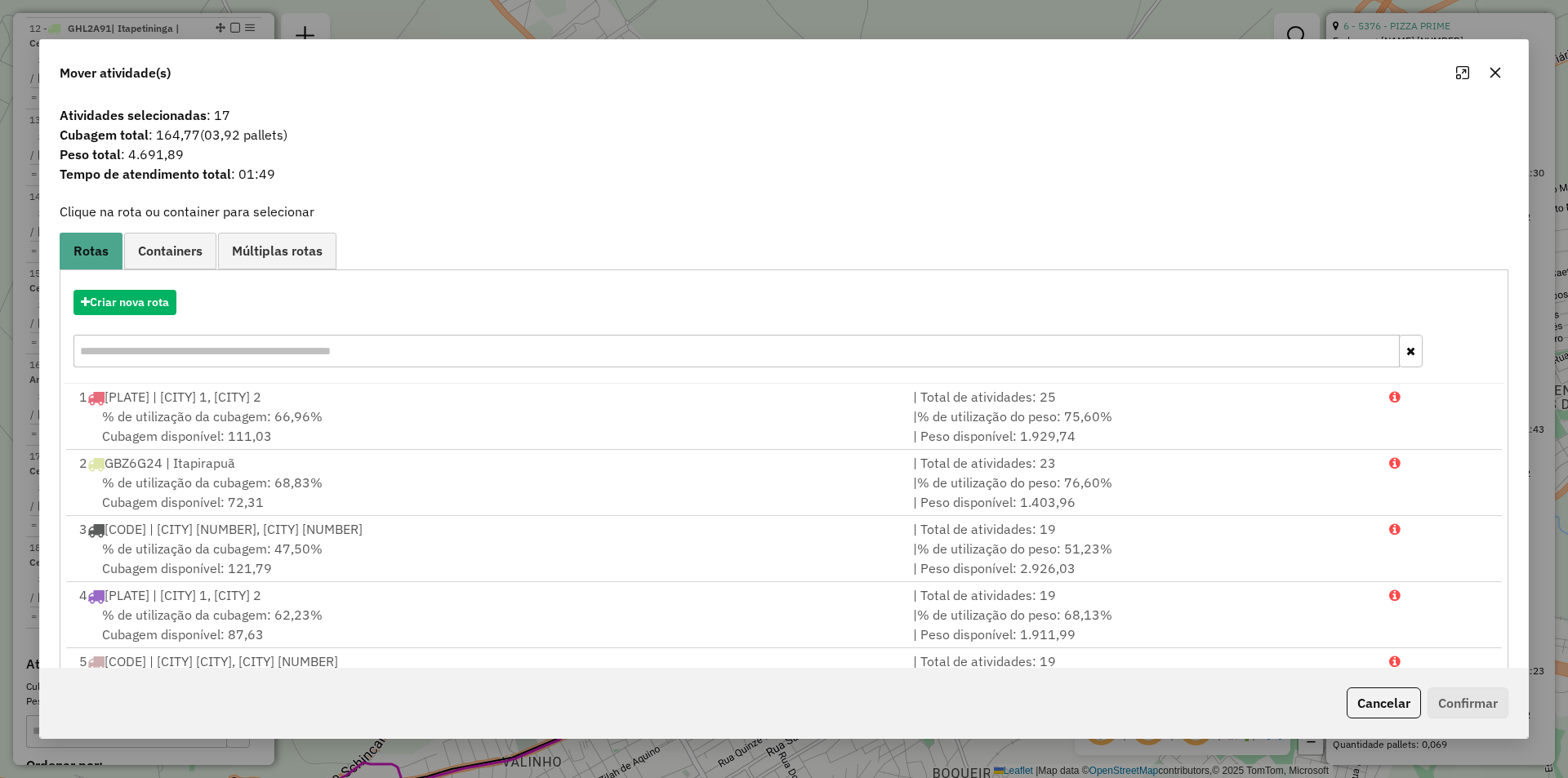 click 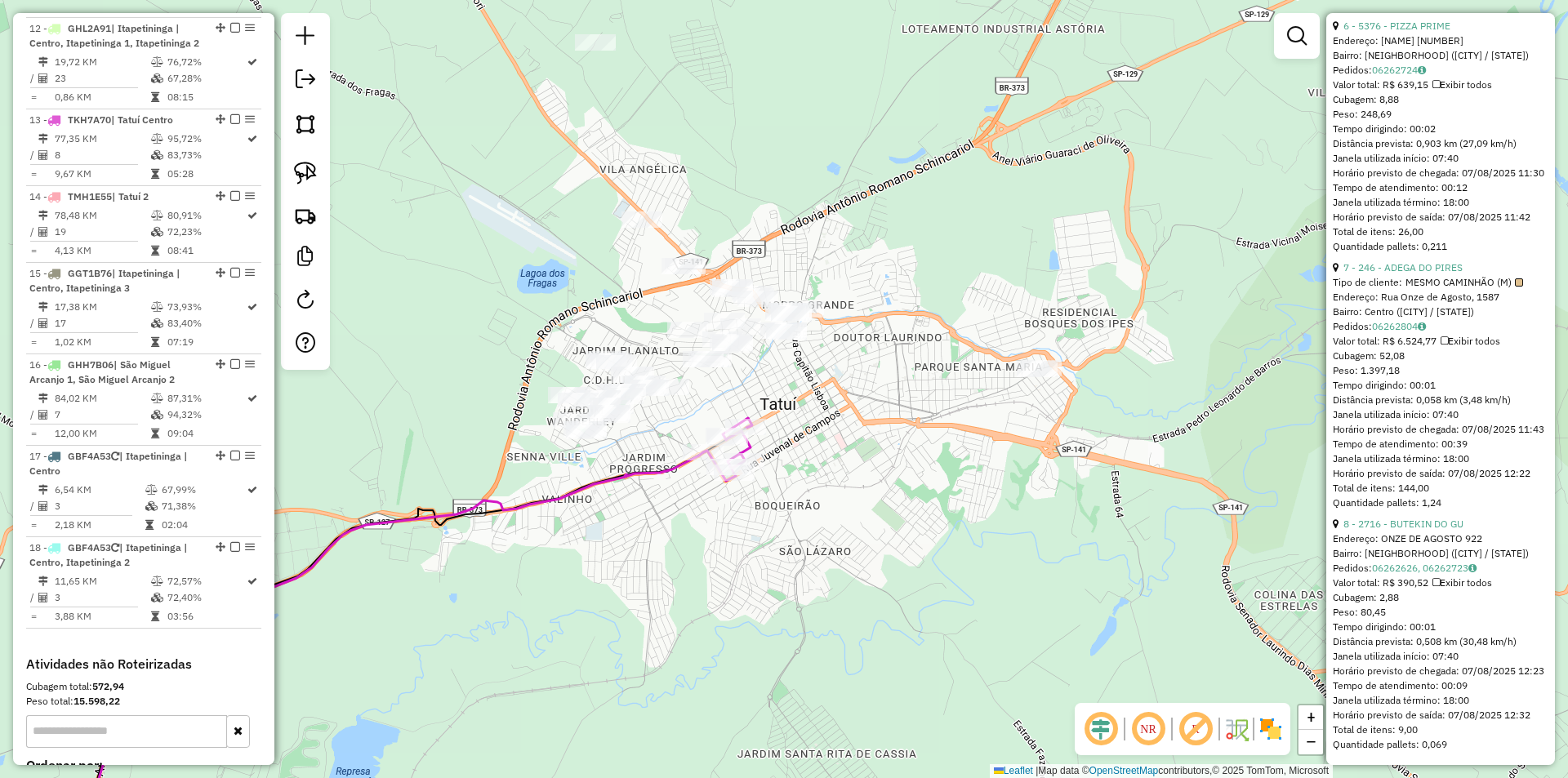 drag, startPoint x: 643, startPoint y: 81, endPoint x: 648, endPoint y: 127, distance: 46.27094 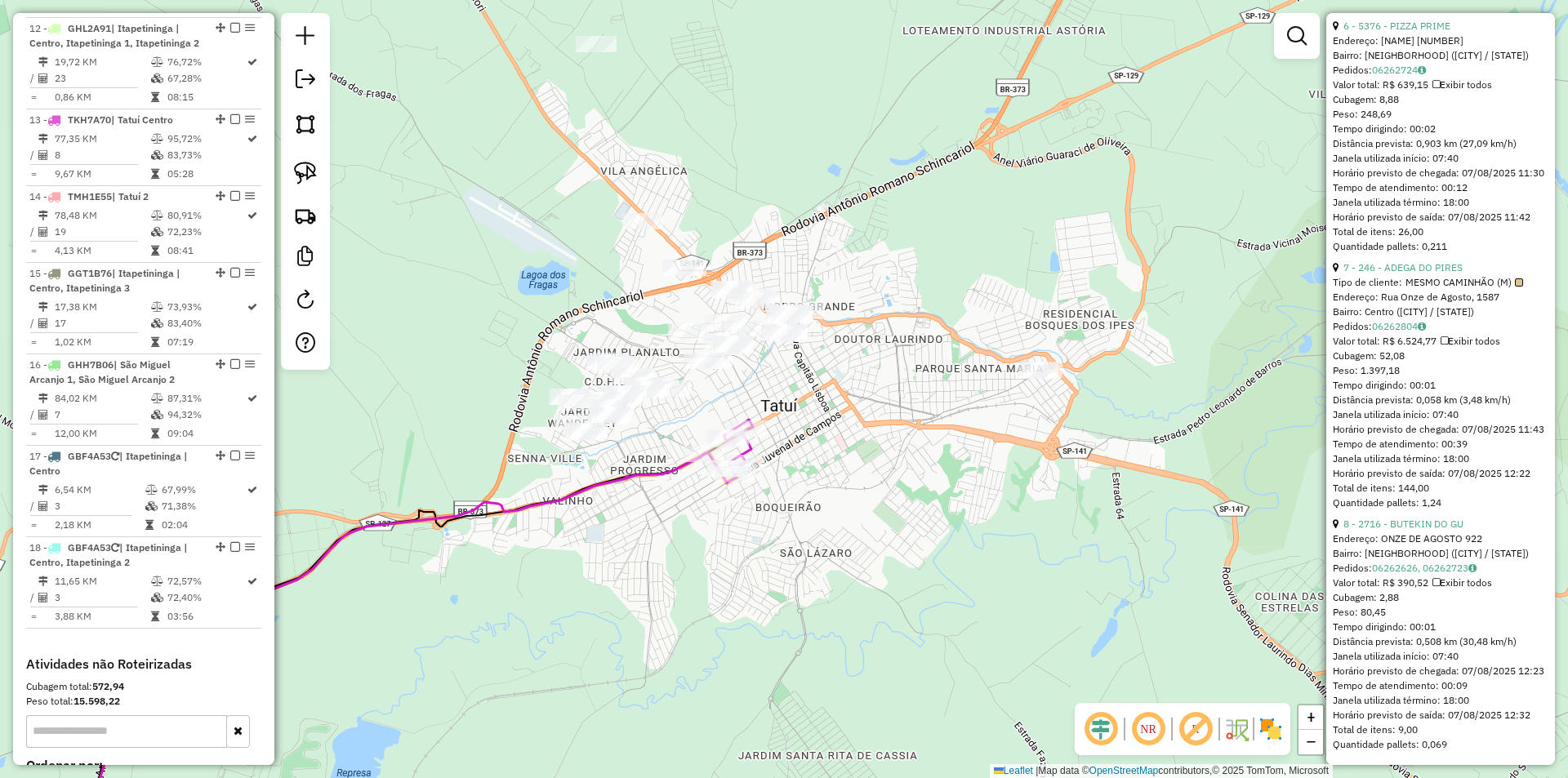 click on "Janela de atendimento Grade de atendimento Capacidade Transportadoras Veículos Cliente Pedidos  Rotas Selecione os dias de semana para filtrar as janelas de atendimento  Seg   Ter   Qua   Qui   Sex   Sáb   Dom  Informe o período da janela de atendimento: De: Até:  Filtrar exatamente a janela do cliente  Considerar janela de atendimento padrão  Selecione os dias de semana para filtrar as grades de atendimento  Seg   Ter   Qua   Qui   Sex   Sáb   Dom   Considerar clientes sem dia de atendimento cadastrado  Clientes fora do dia de atendimento selecionado Filtrar as atividades entre os valores definidos abaixo:  Peso mínimo:   Peso máximo:   Cubagem mínima:   Cubagem máxima:   De:   Até:  Filtrar as atividades entre o tempo de atendimento definido abaixo:  De:   Até:   Considerar capacidade total dos clientes não roteirizados Transportadora: Selecione um ou mais itens Tipo de veículo: Selecione um ou mais itens Veículo: Selecione um ou mais itens Motorista: Selecione um ou mais itens Nome: Rótulo:" 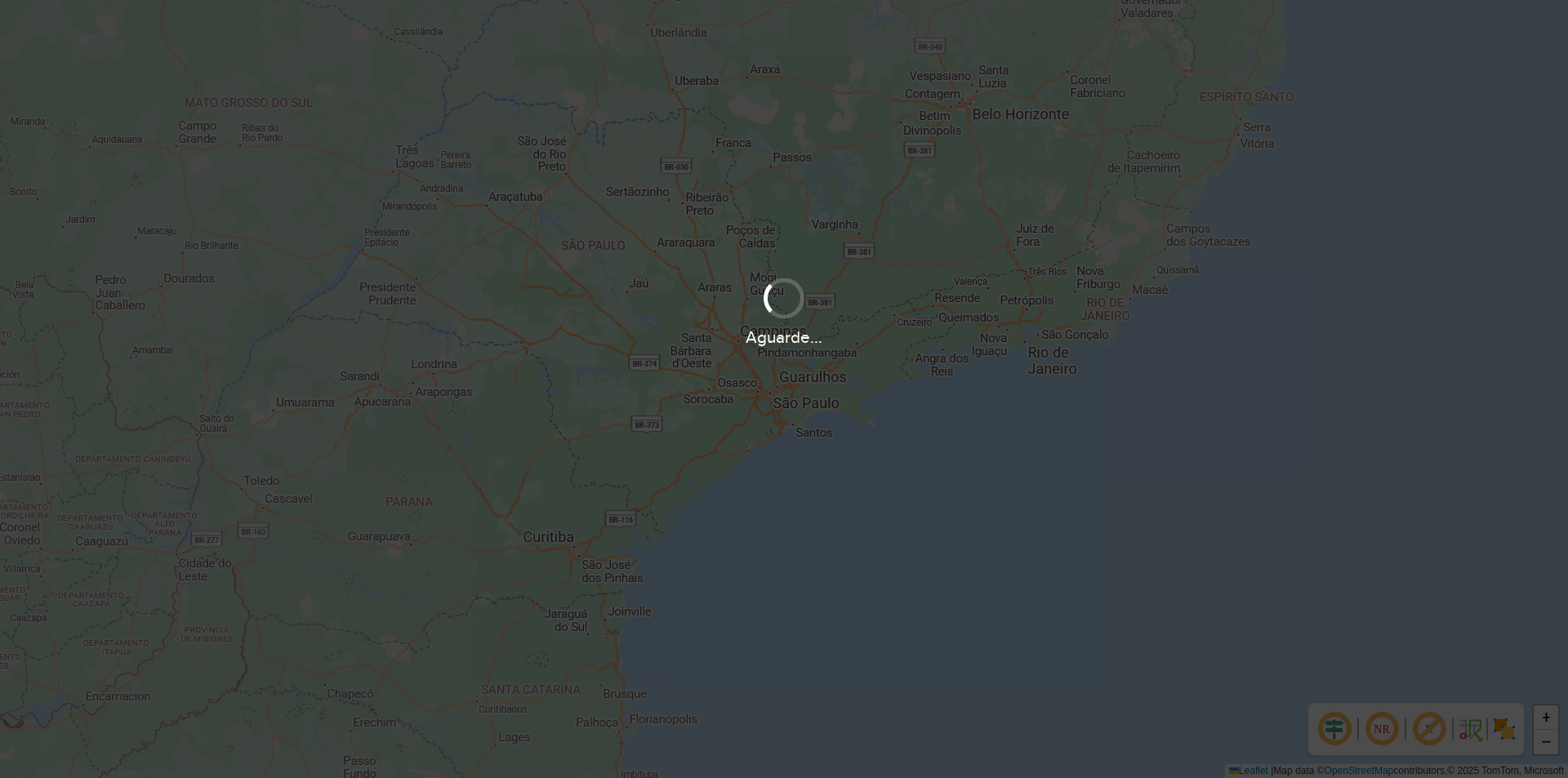 scroll, scrollTop: 0, scrollLeft: 0, axis: both 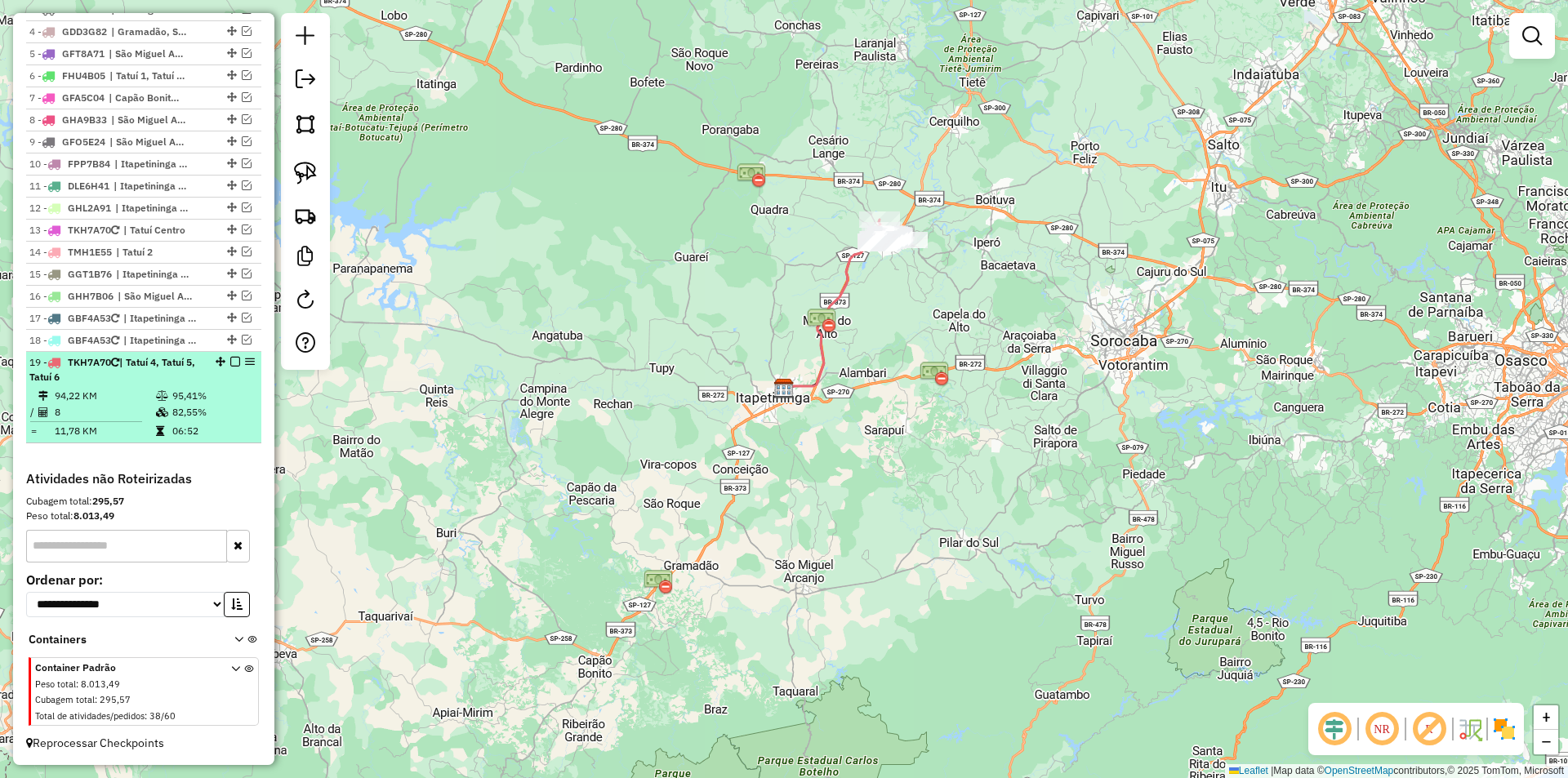 click on "19 -       TKH7A70   | Tatuí 4, Tatuí 5, Tatuí 6" at bounding box center (116, 370) 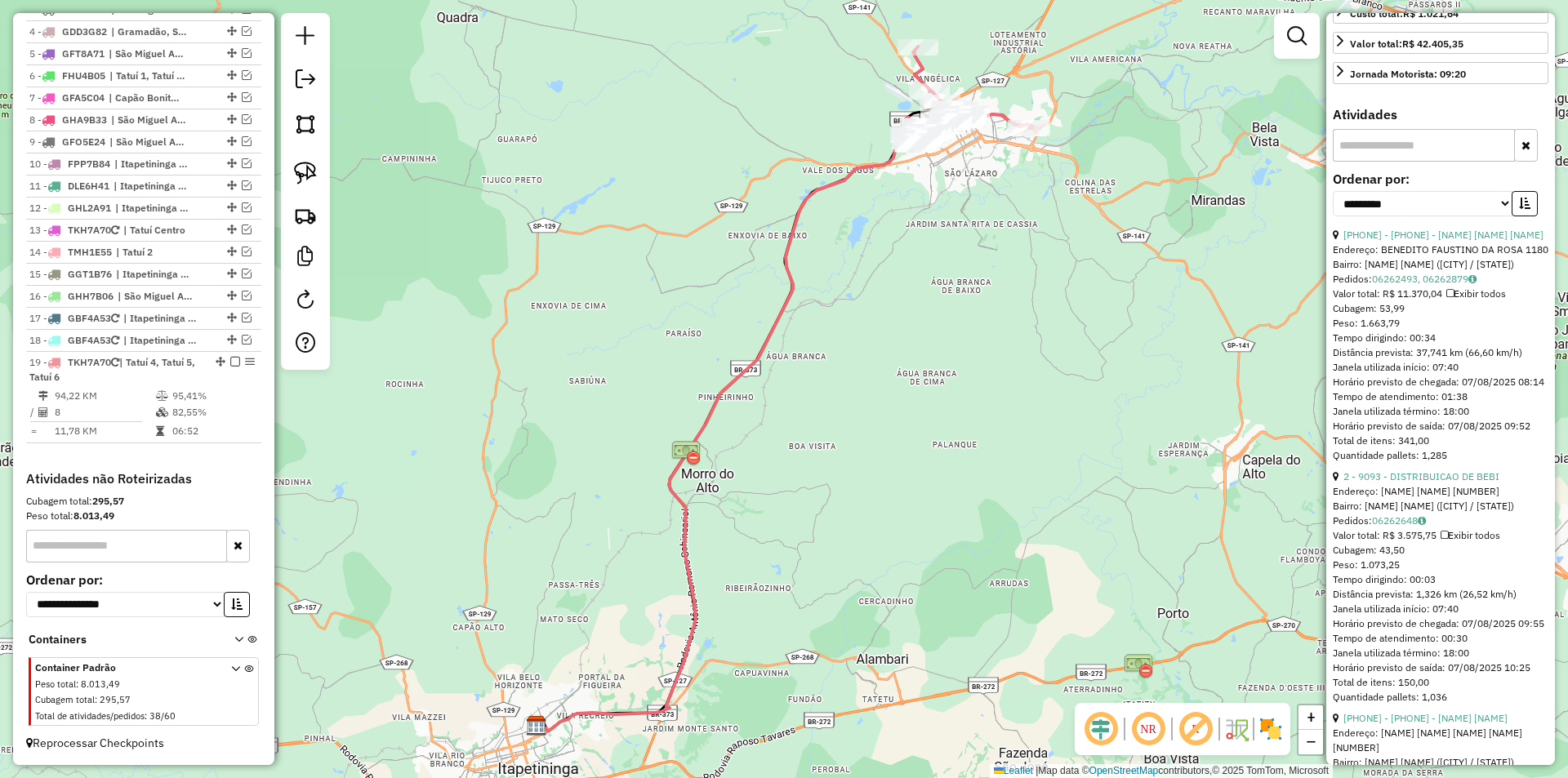 scroll, scrollTop: 571, scrollLeft: 0, axis: vertical 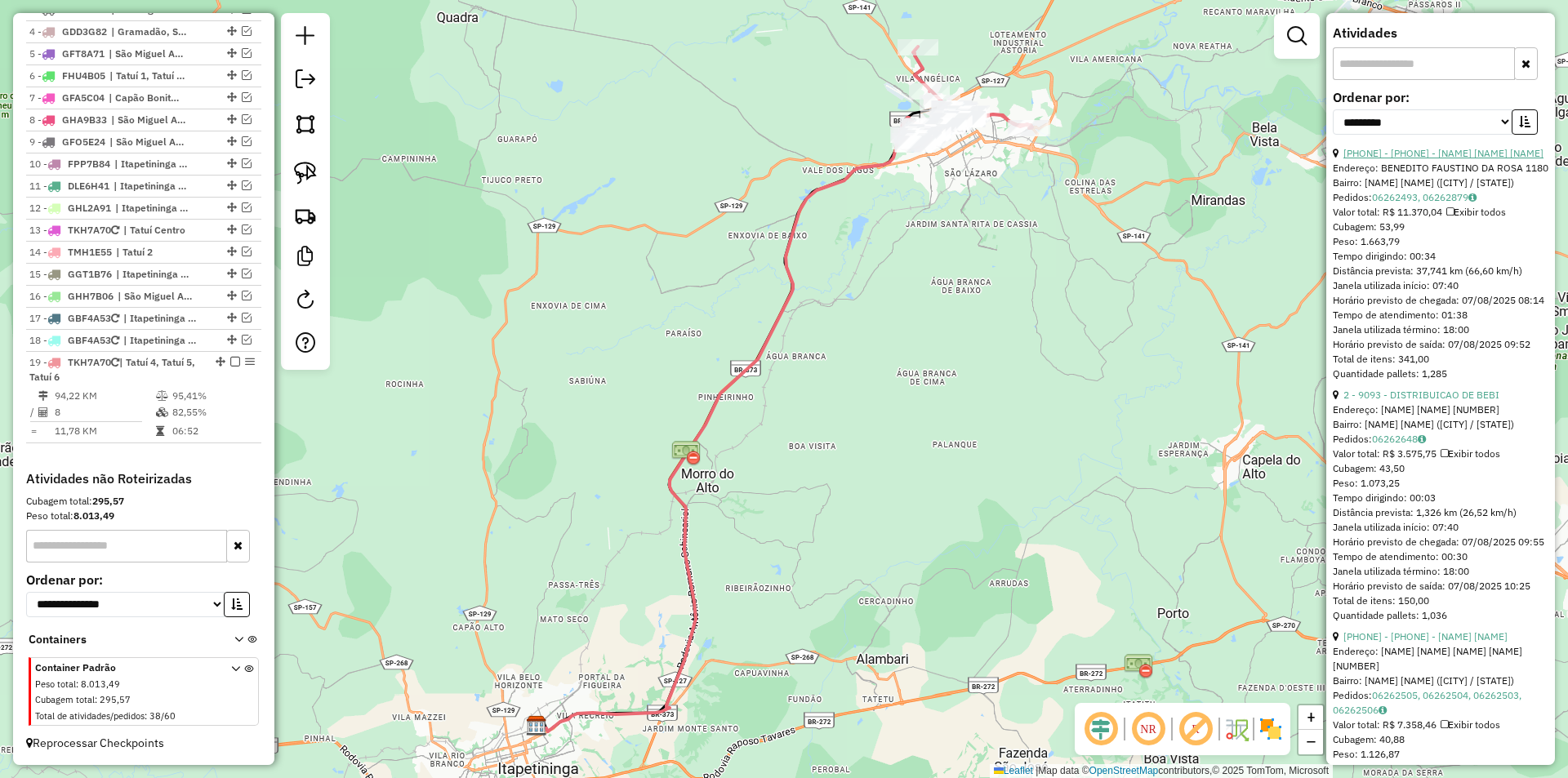click on "1 - 1462 - SUPER  REAL TATUI 2" at bounding box center (1443, 153) 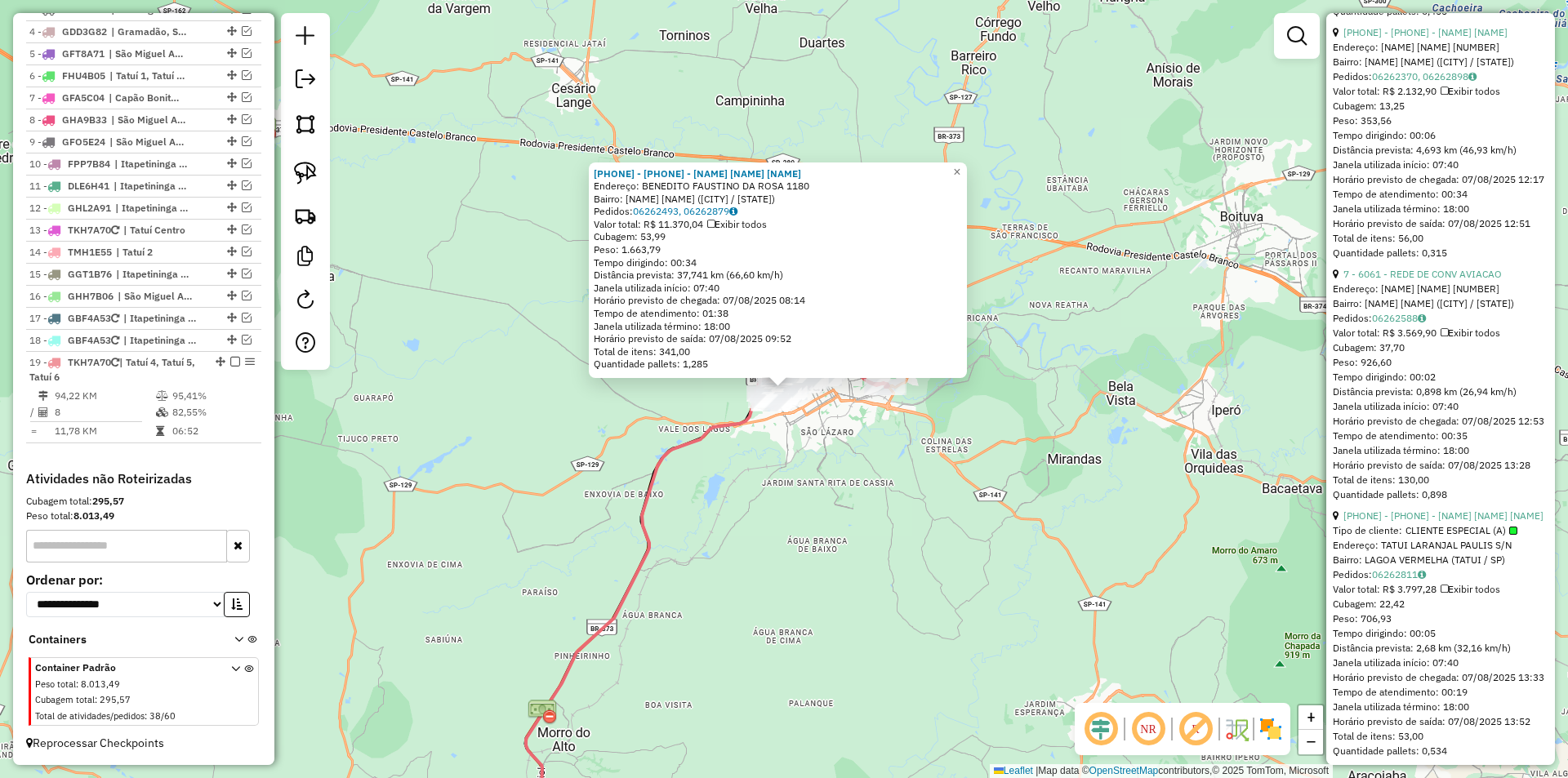 scroll, scrollTop: 2069, scrollLeft: 0, axis: vertical 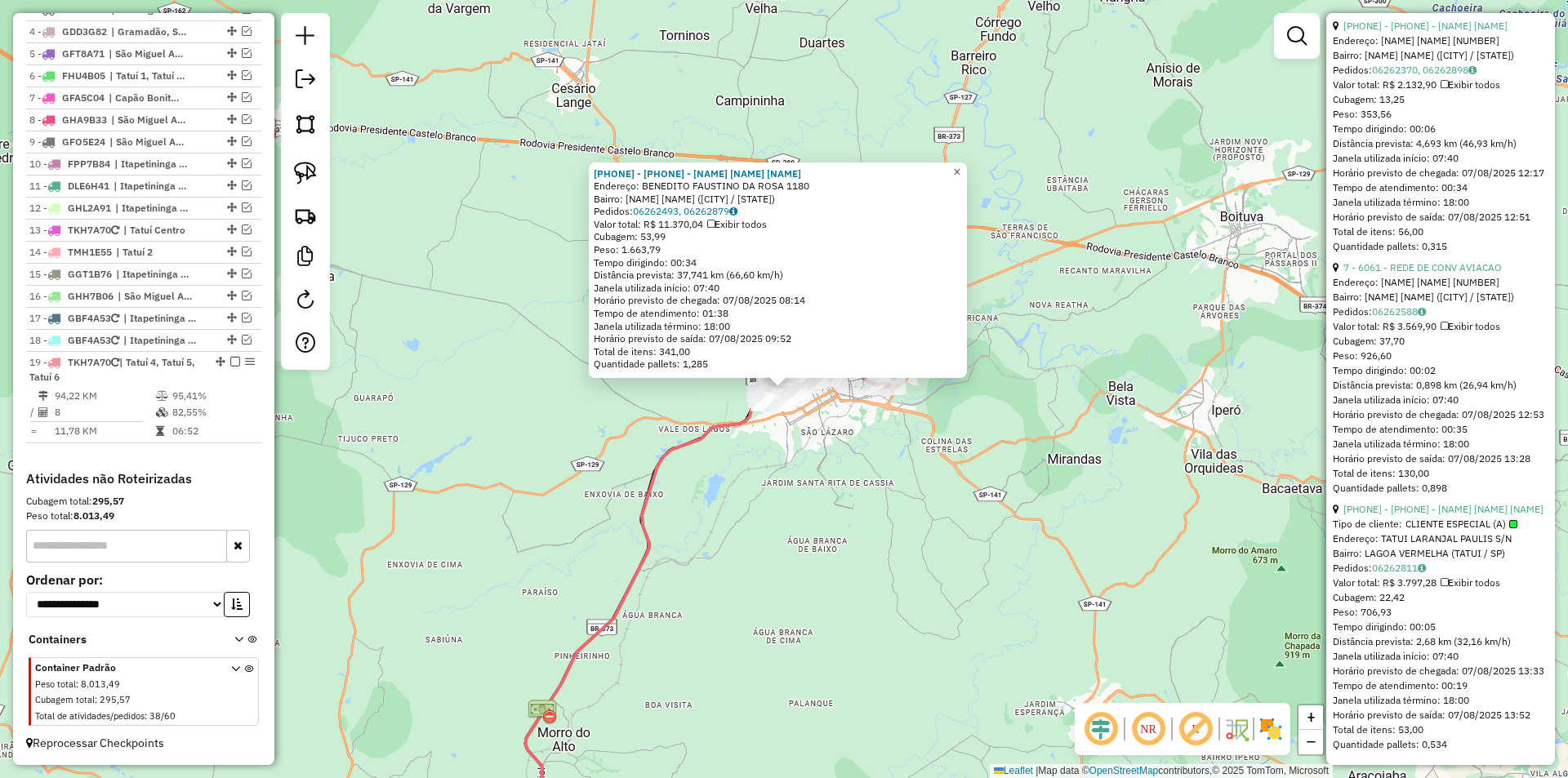 click on "×" 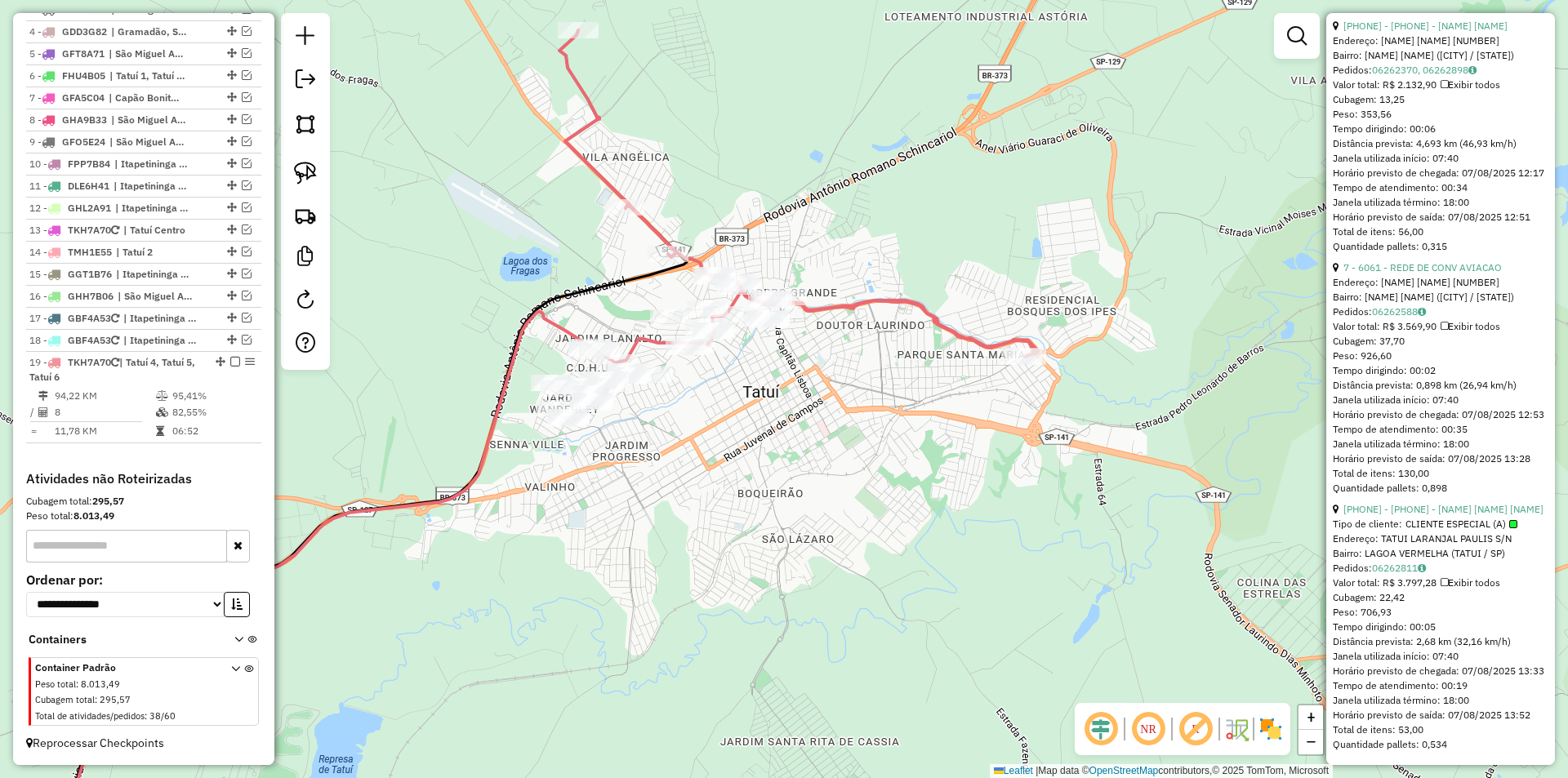 drag, startPoint x: 706, startPoint y: 383, endPoint x: 864, endPoint y: 375, distance: 158.2024 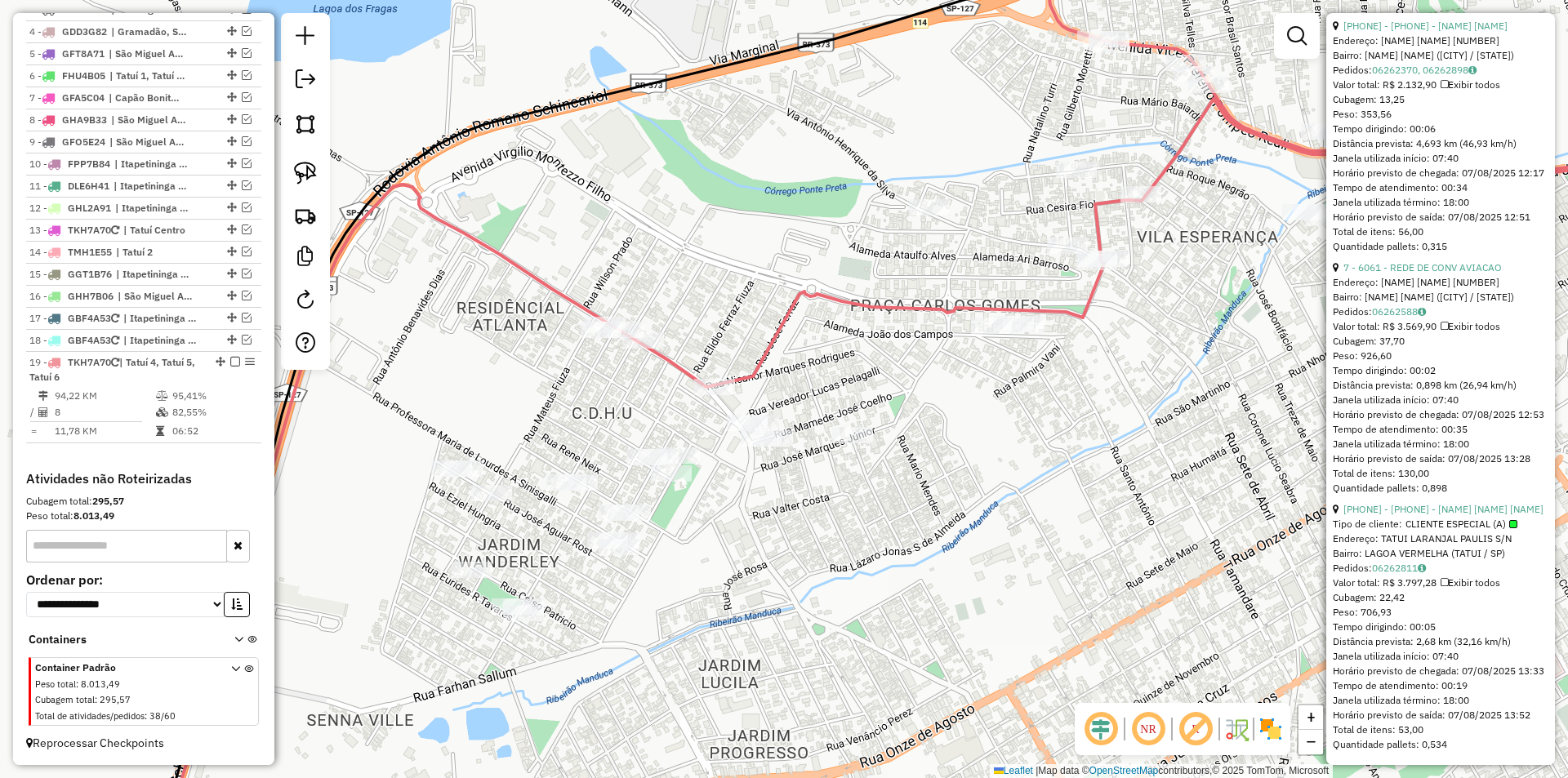 click on "Janela de atendimento Grade de atendimento Capacidade Transportadoras Veículos Cliente Pedidos  Rotas Selecione os dias de semana para filtrar as janelas de atendimento  Seg   Ter   Qua   Qui   Sex   Sáb   Dom  Informe o período da janela de atendimento: De: Até:  Filtrar exatamente a janela do cliente  Considerar janela de atendimento padrão  Selecione os dias de semana para filtrar as grades de atendimento  Seg   Ter   Qua   Qui   Sex   Sáb   Dom   Considerar clientes sem dia de atendimento cadastrado  Clientes fora do dia de atendimento selecionado Filtrar as atividades entre os valores definidos abaixo:  Peso mínimo:   Peso máximo:   Cubagem mínima:   Cubagem máxima:   De:   Até:  Filtrar as atividades entre o tempo de atendimento definido abaixo:  De:   Até:   Considerar capacidade total dos clientes não roteirizados Transportadora: Selecione um ou mais itens Tipo de veículo: Selecione um ou mais itens Veículo: Selecione um ou mais itens Motorista: Selecione um ou mais itens Nome: Rótulo:" 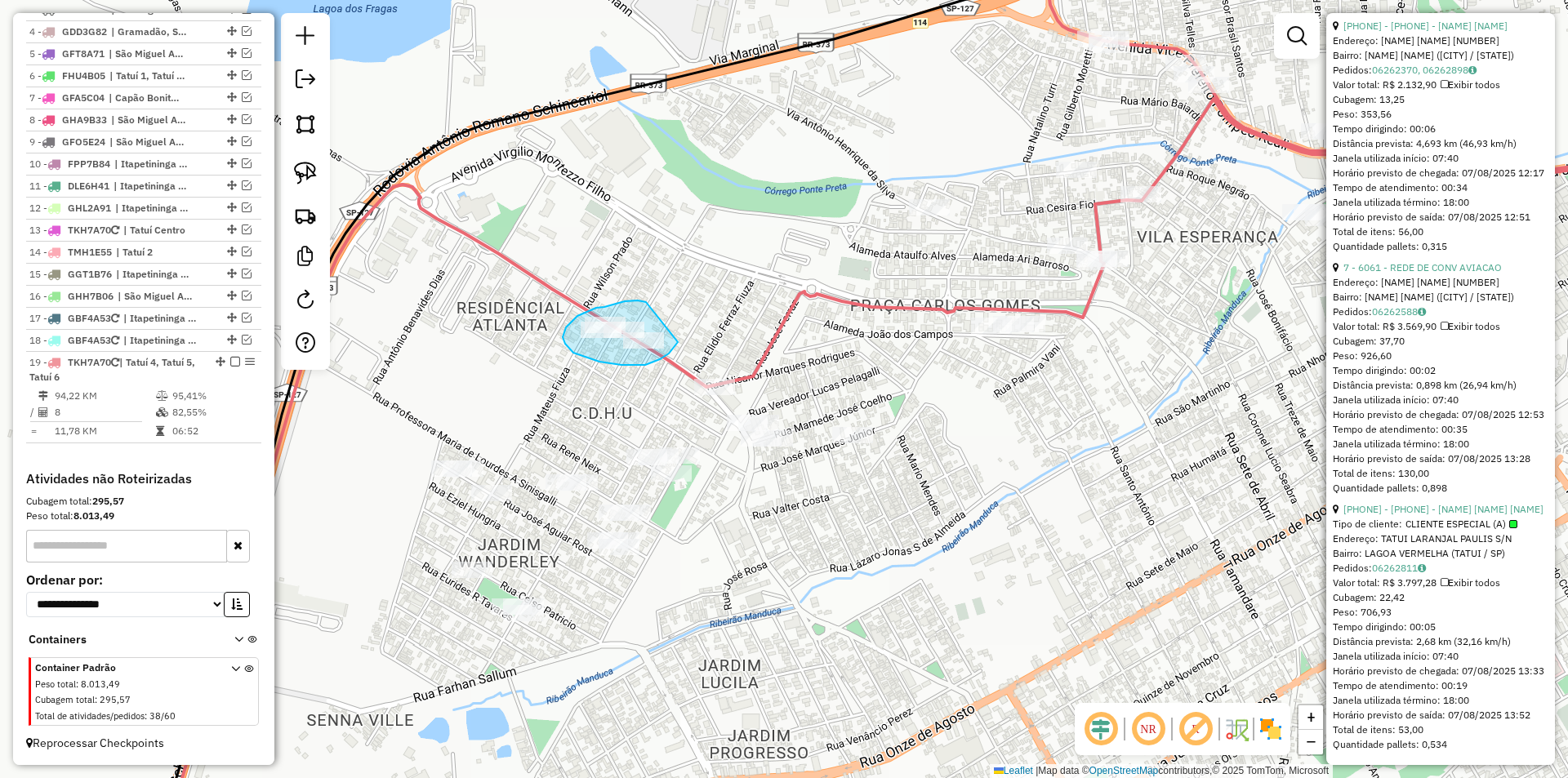 drag, startPoint x: 644, startPoint y: 302, endPoint x: 678, endPoint y: 342, distance: 52.49762 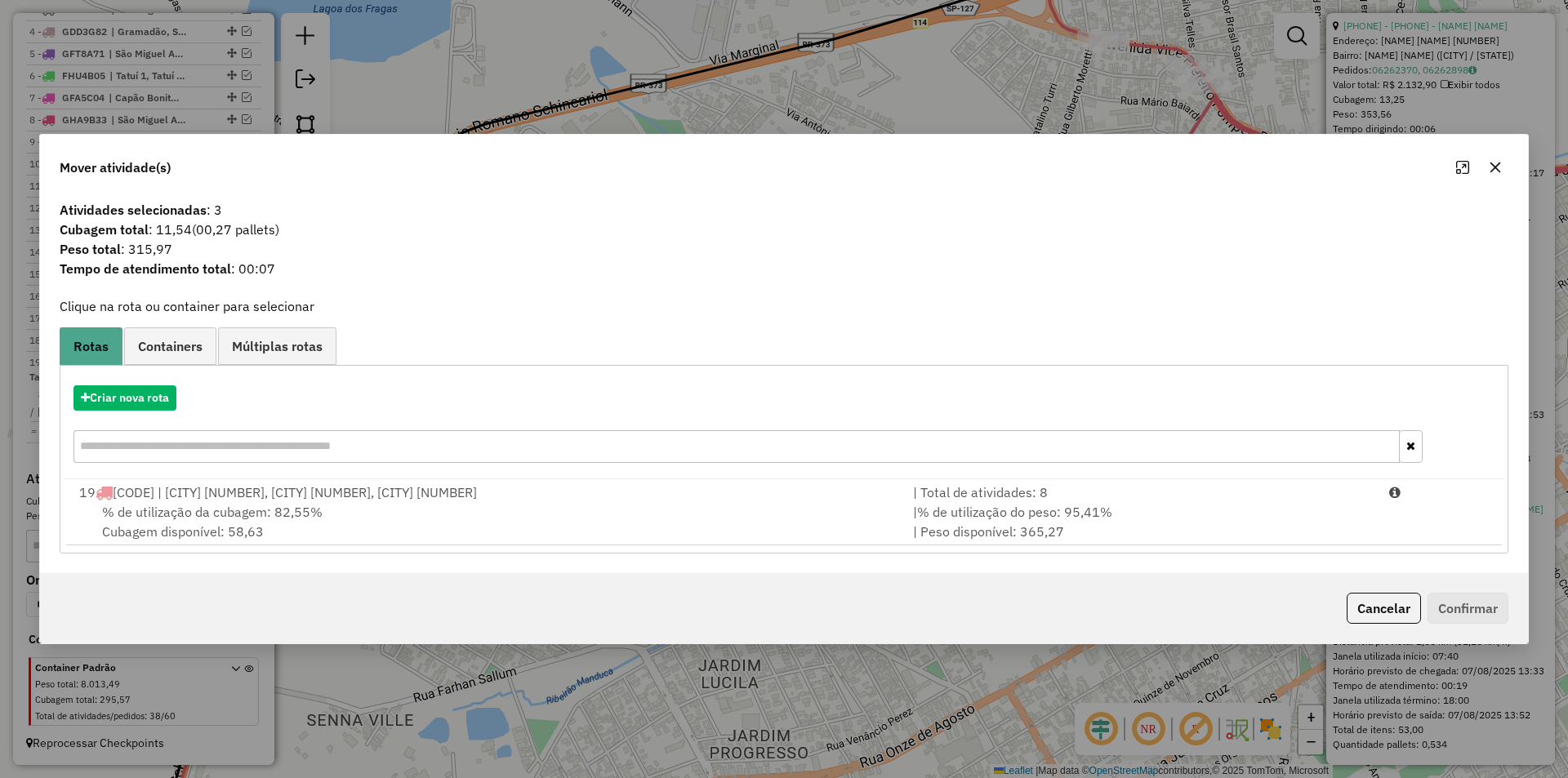 click 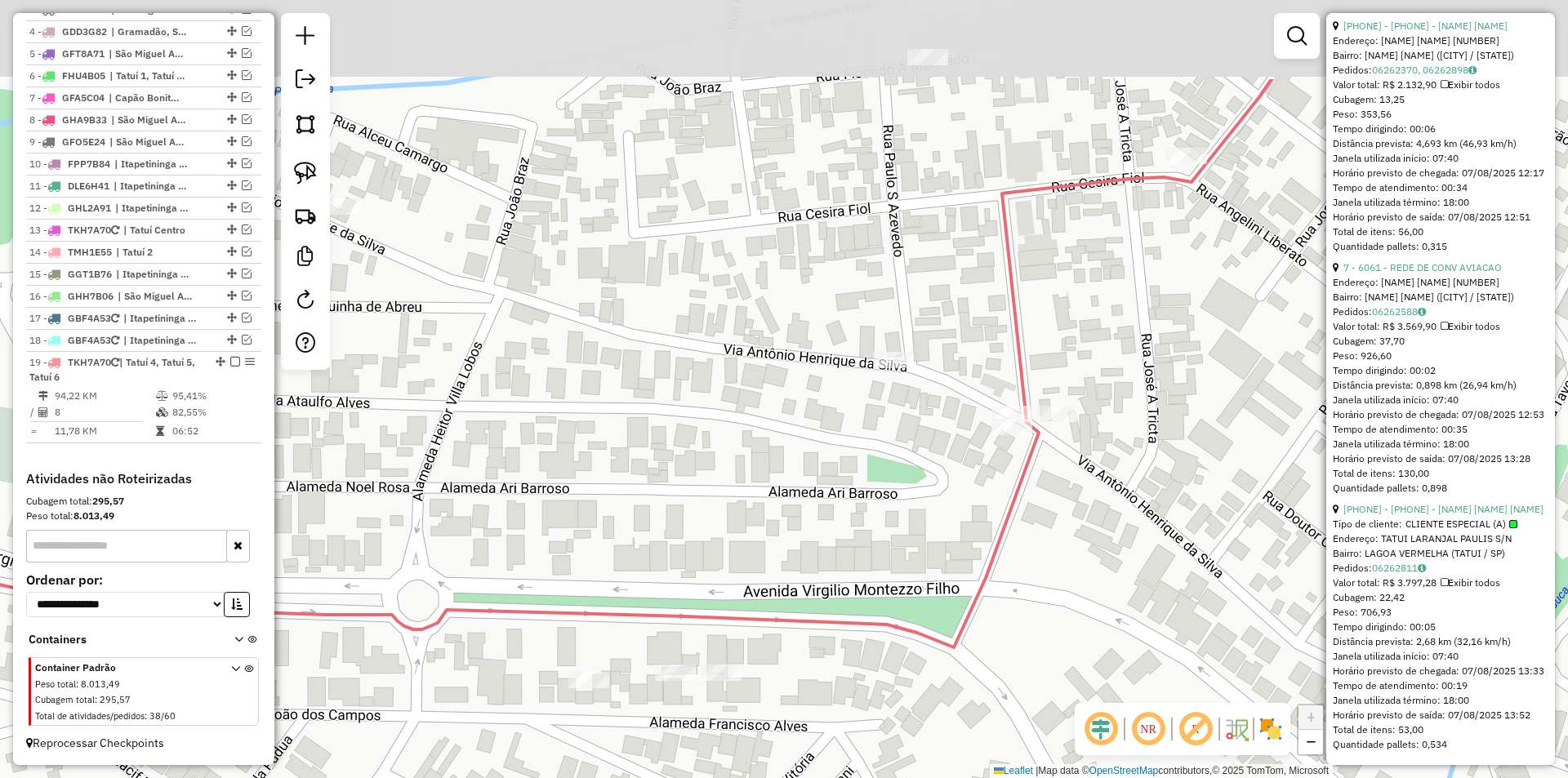 drag, startPoint x: 1147, startPoint y: 299, endPoint x: 1078, endPoint y: 472, distance: 186.25252 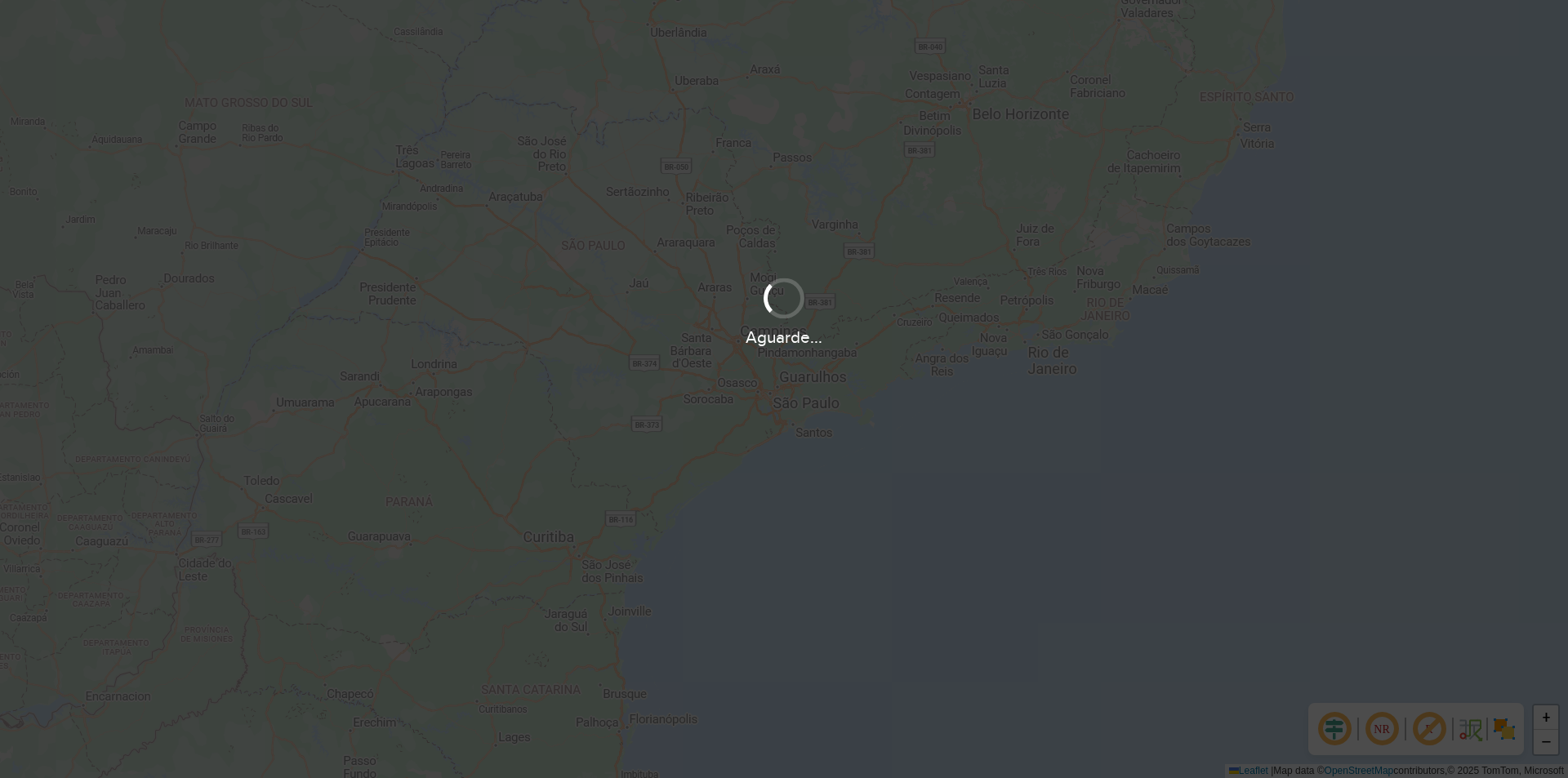 scroll, scrollTop: 0, scrollLeft: 0, axis: both 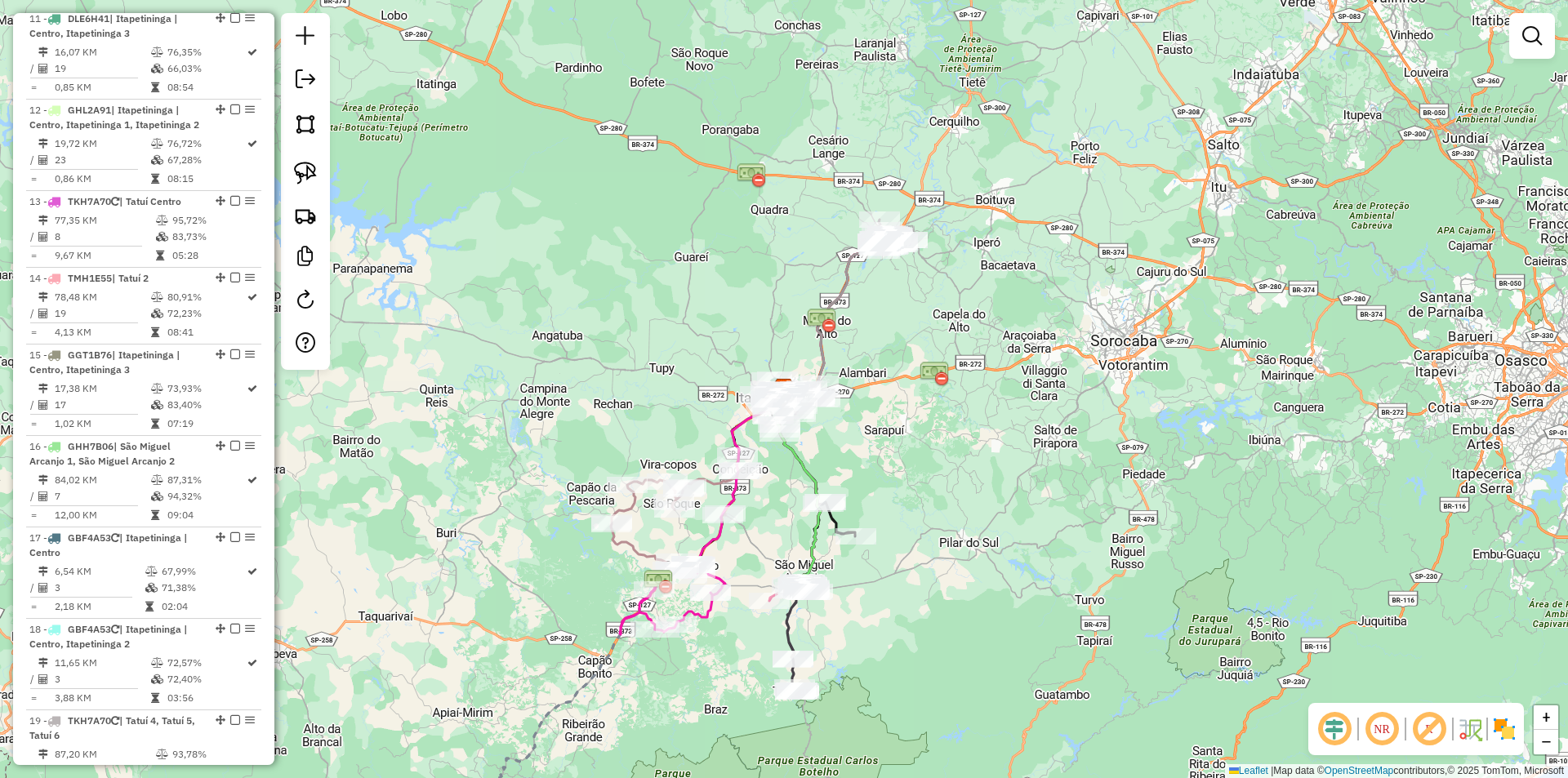 click on "Janela de atendimento Grade de atendimento Capacidade Transportadoras Veículos Cliente Pedidos  Rotas Selecione os dias de semana para filtrar as janelas de atendimento  Seg   Ter   Qua   Qui   Sex   Sáb   Dom  Informe o período da janela de atendimento: De: Até:  Filtrar exatamente a janela do cliente  Considerar janela de atendimento padrão  Selecione os dias de semana para filtrar as grades de atendimento  Seg   Ter   Qua   Qui   Sex   Sáb   Dom   Considerar clientes sem dia de atendimento cadastrado  Clientes fora do dia de atendimento selecionado Filtrar as atividades entre os valores definidos abaixo:  Peso mínimo:   Peso máximo:   Cubagem mínima:   Cubagem máxima:   De:   Até:  Filtrar as atividades entre o tempo de atendimento definido abaixo:  De:   Até:   Considerar capacidade total dos clientes não roteirizados Transportadora: Selecione um ou mais itens Tipo de veículo: Selecione um ou mais itens Veículo: Selecione um ou mais itens Motorista: Selecione um ou mais itens Nome: Rótulo:" 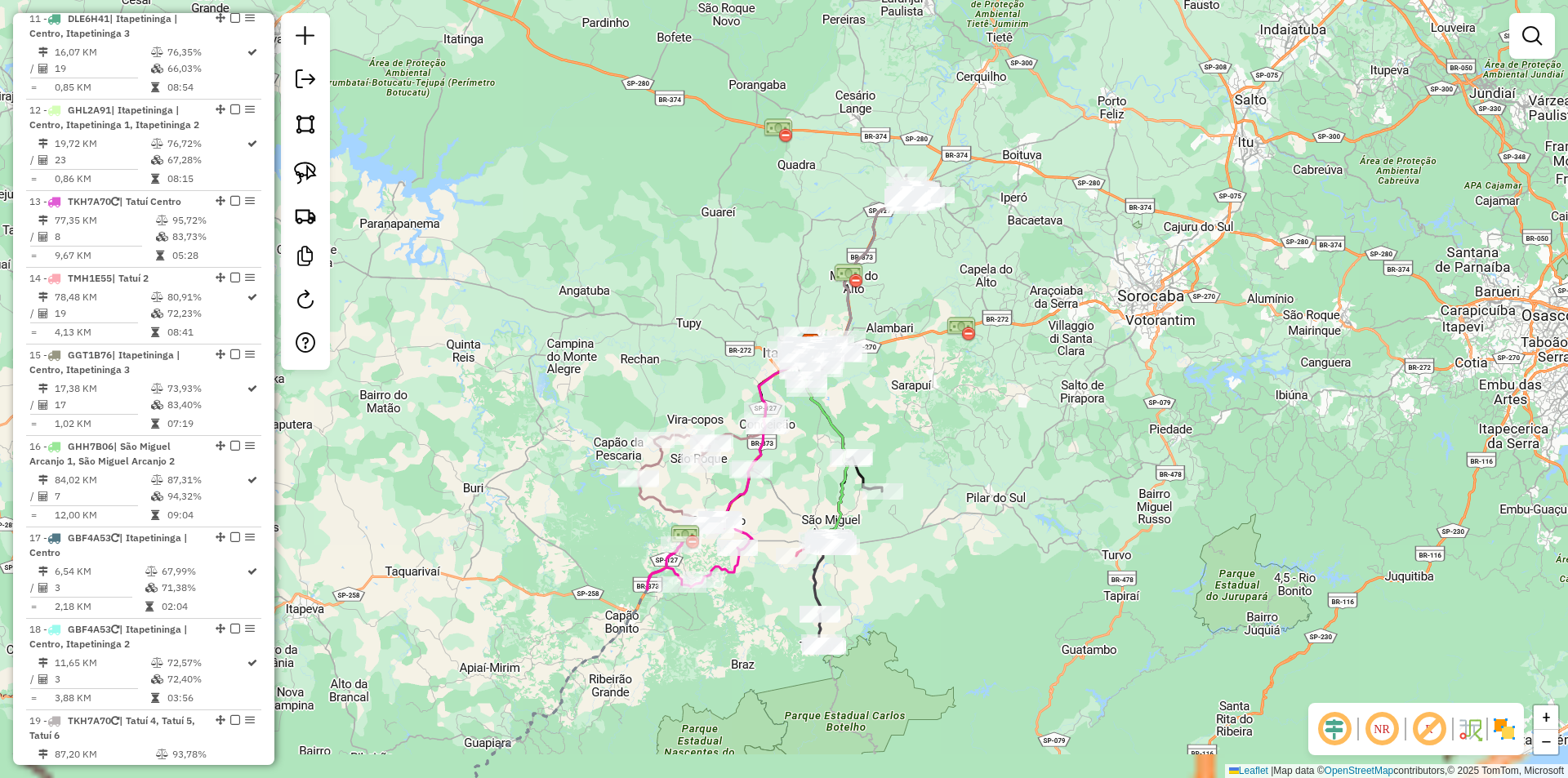 drag, startPoint x: 1000, startPoint y: 561, endPoint x: 1117, endPoint y: 232, distance: 349.185 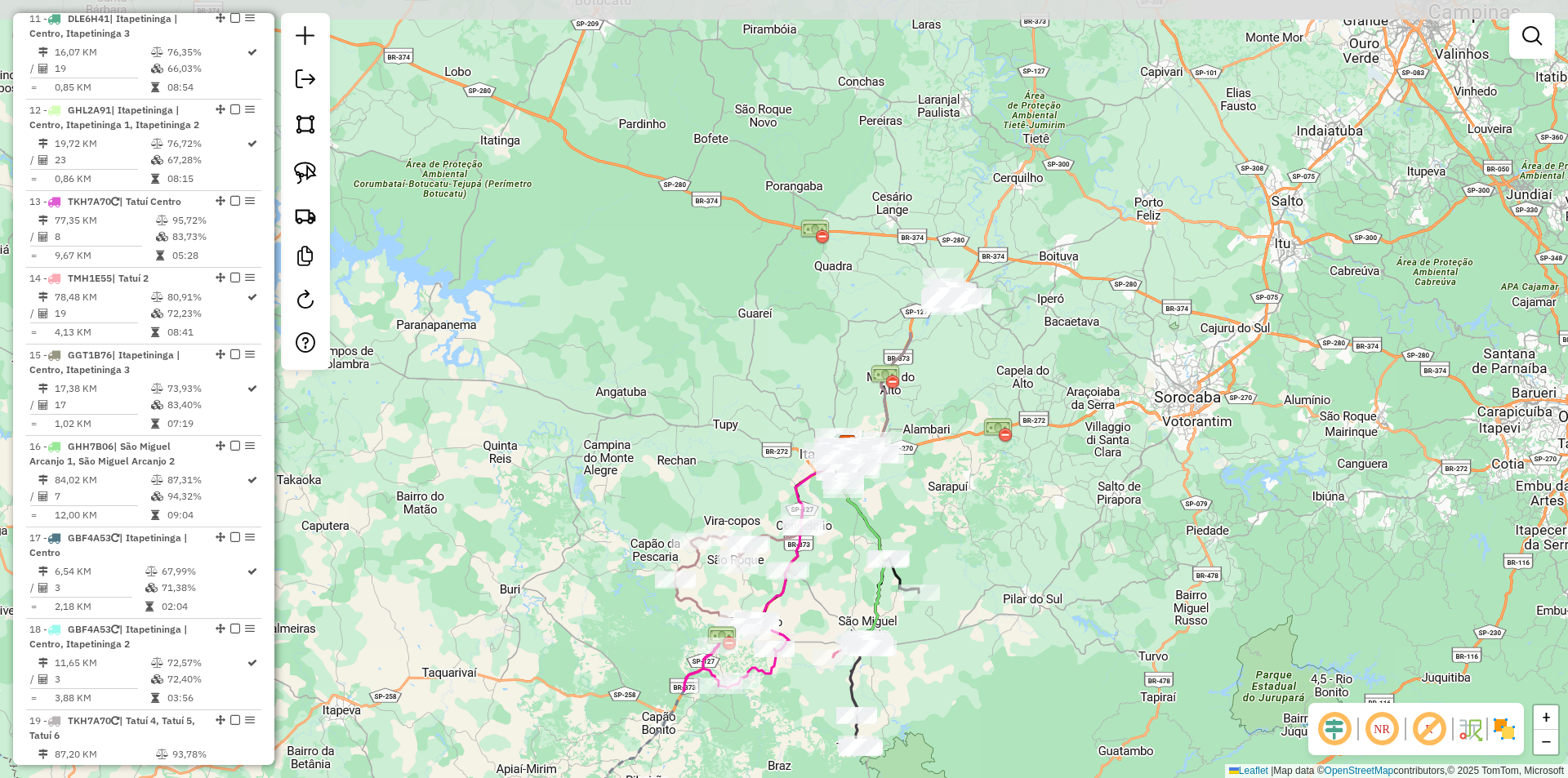 drag, startPoint x: 1117, startPoint y: 227, endPoint x: 1043, endPoint y: 583, distance: 363.60968 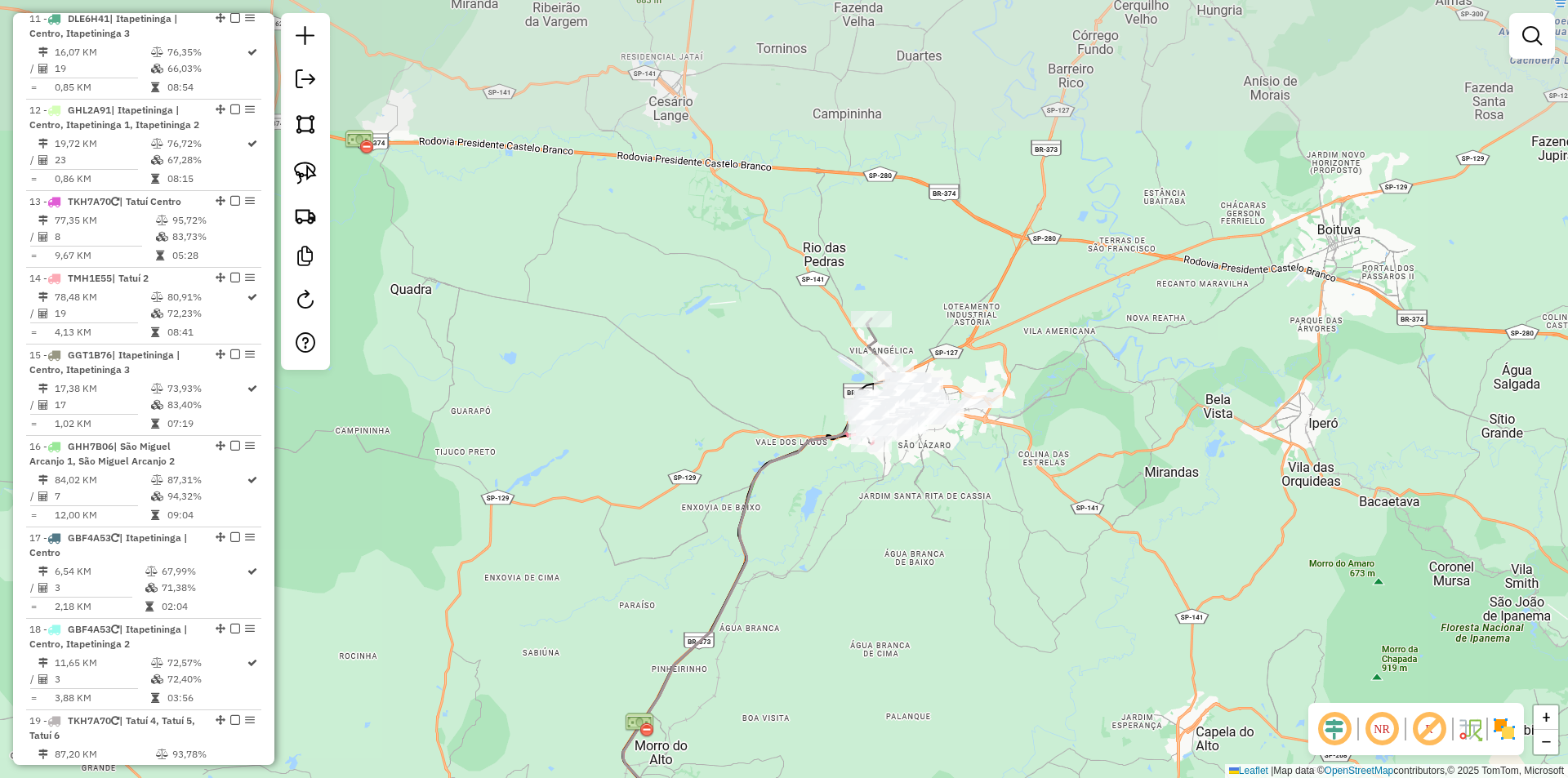 drag, startPoint x: 972, startPoint y: 416, endPoint x: 951, endPoint y: 535, distance: 120.839 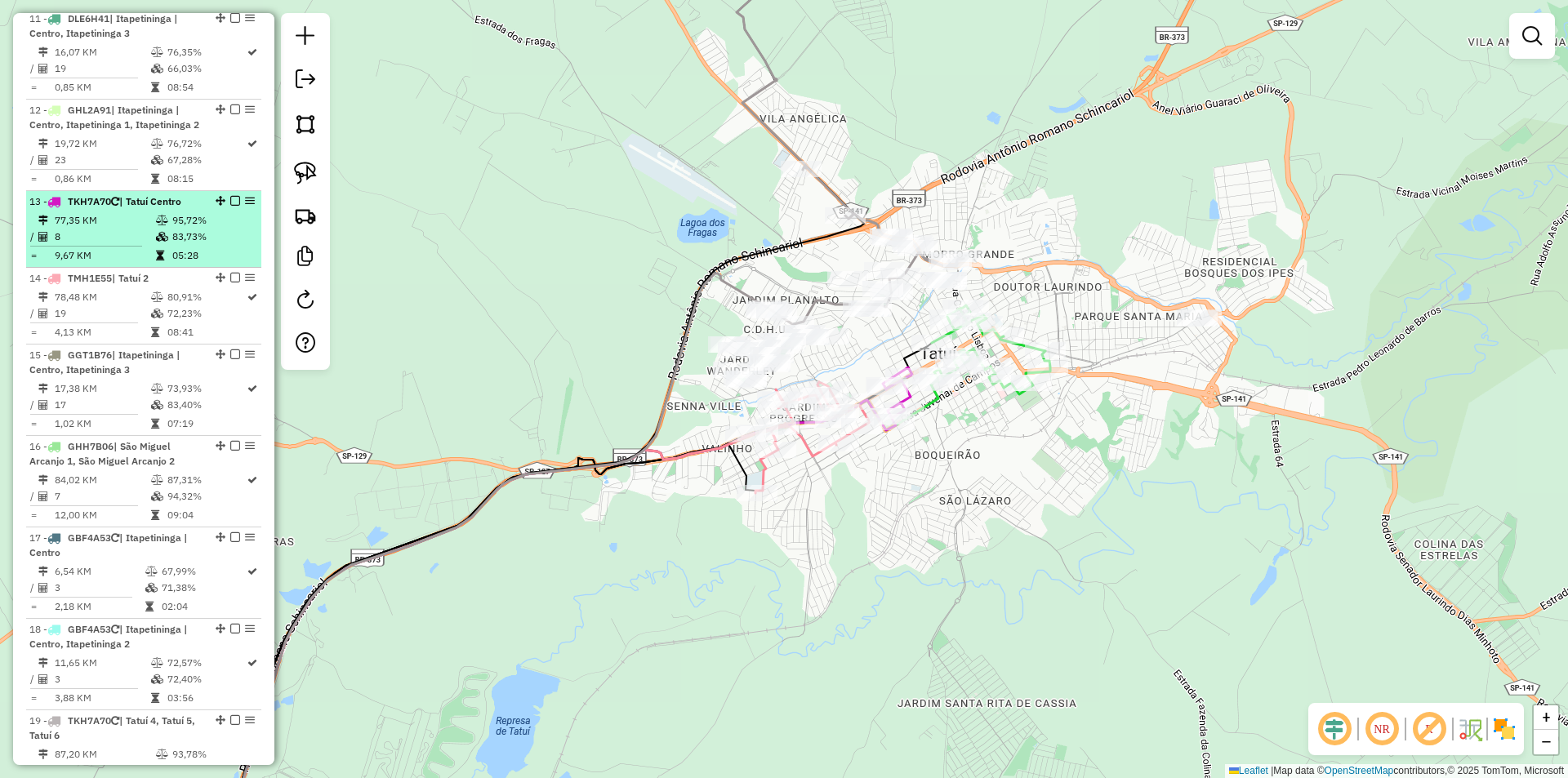 click on "8" at bounding box center (105, 237) 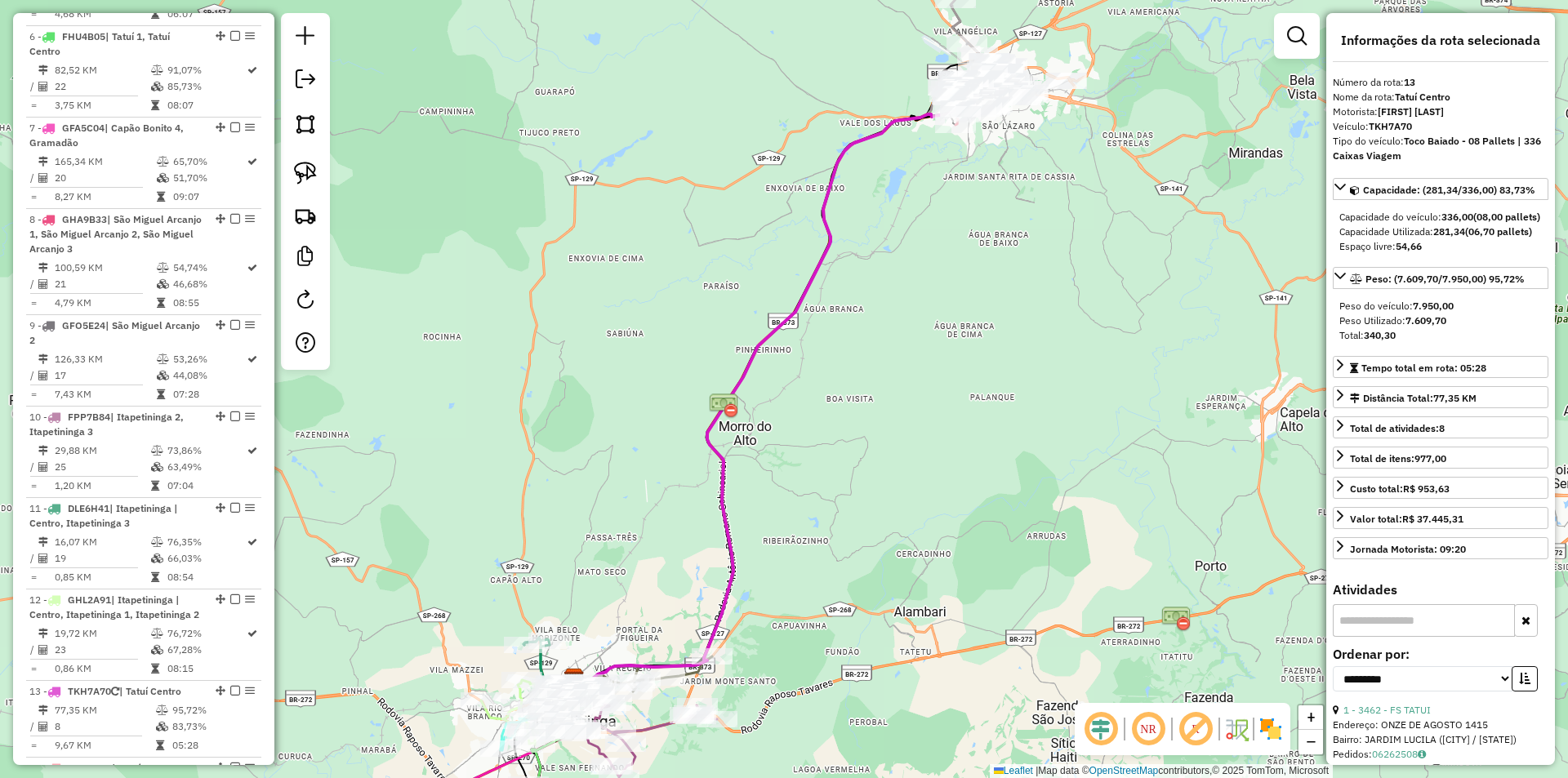 scroll, scrollTop: 571, scrollLeft: 0, axis: vertical 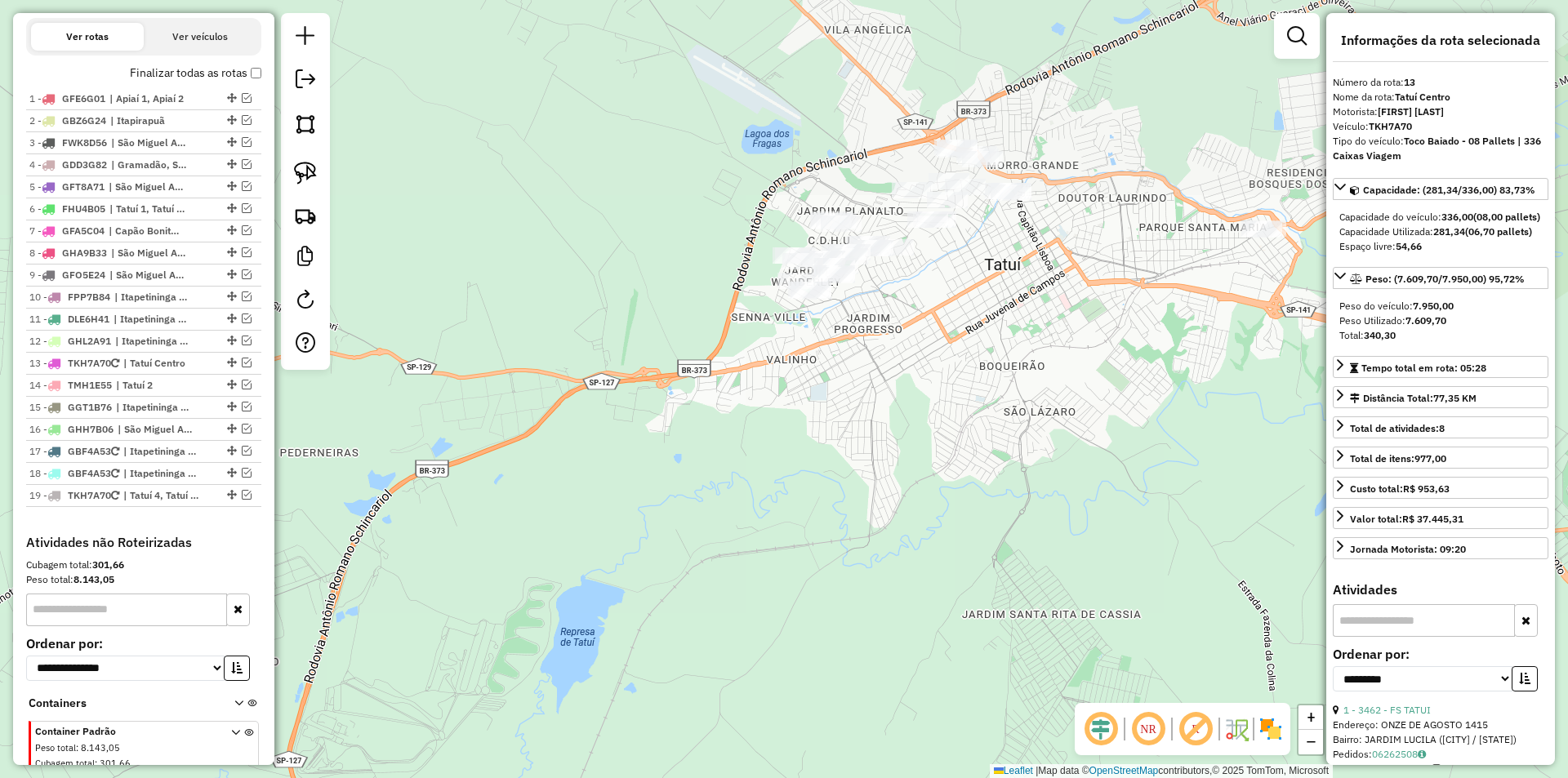 drag, startPoint x: 990, startPoint y: 209, endPoint x: 907, endPoint y: 413, distance: 220.23851 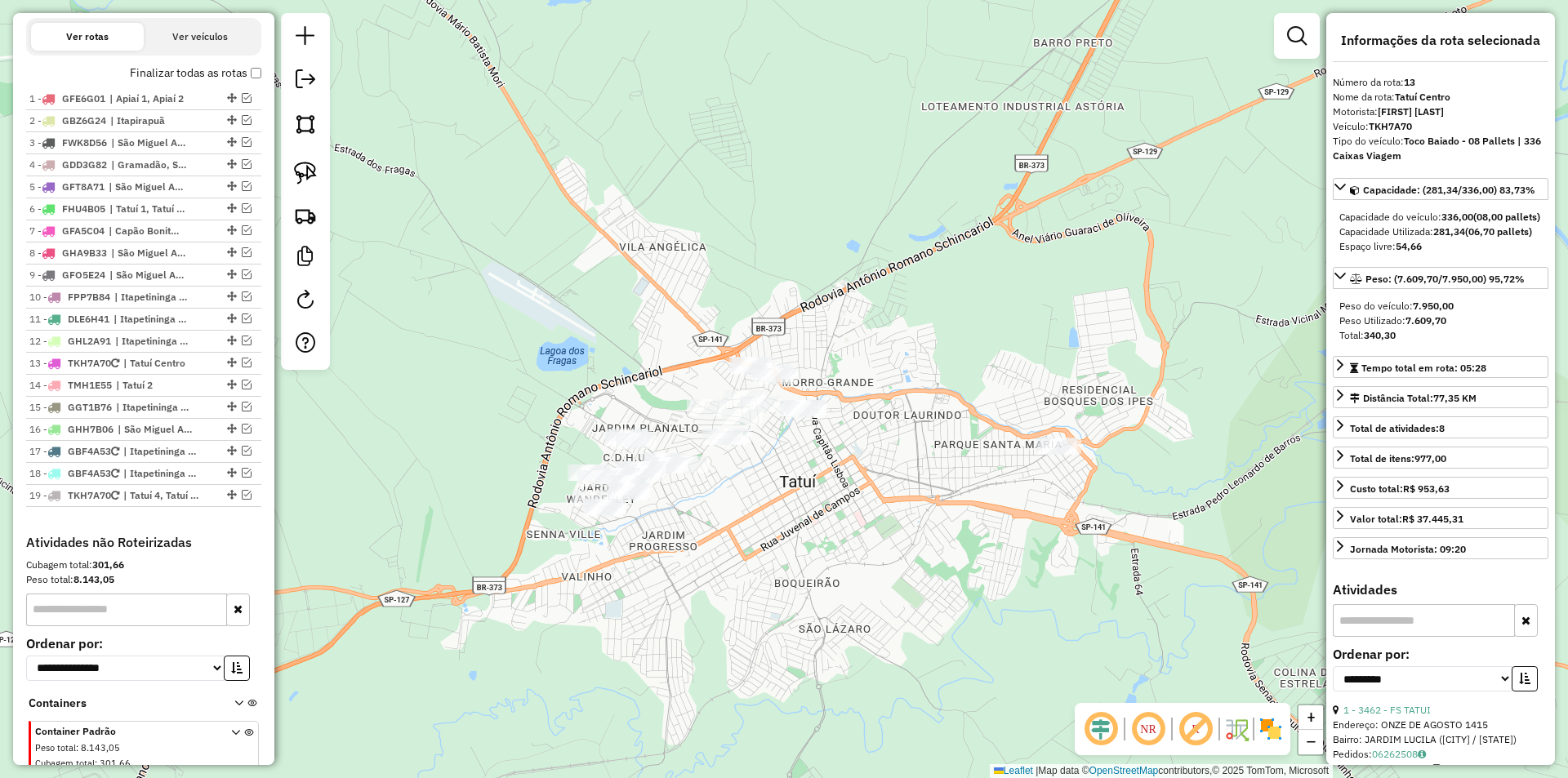 drag, startPoint x: 1130, startPoint y: 183, endPoint x: 947, endPoint y: 346, distance: 245.06734 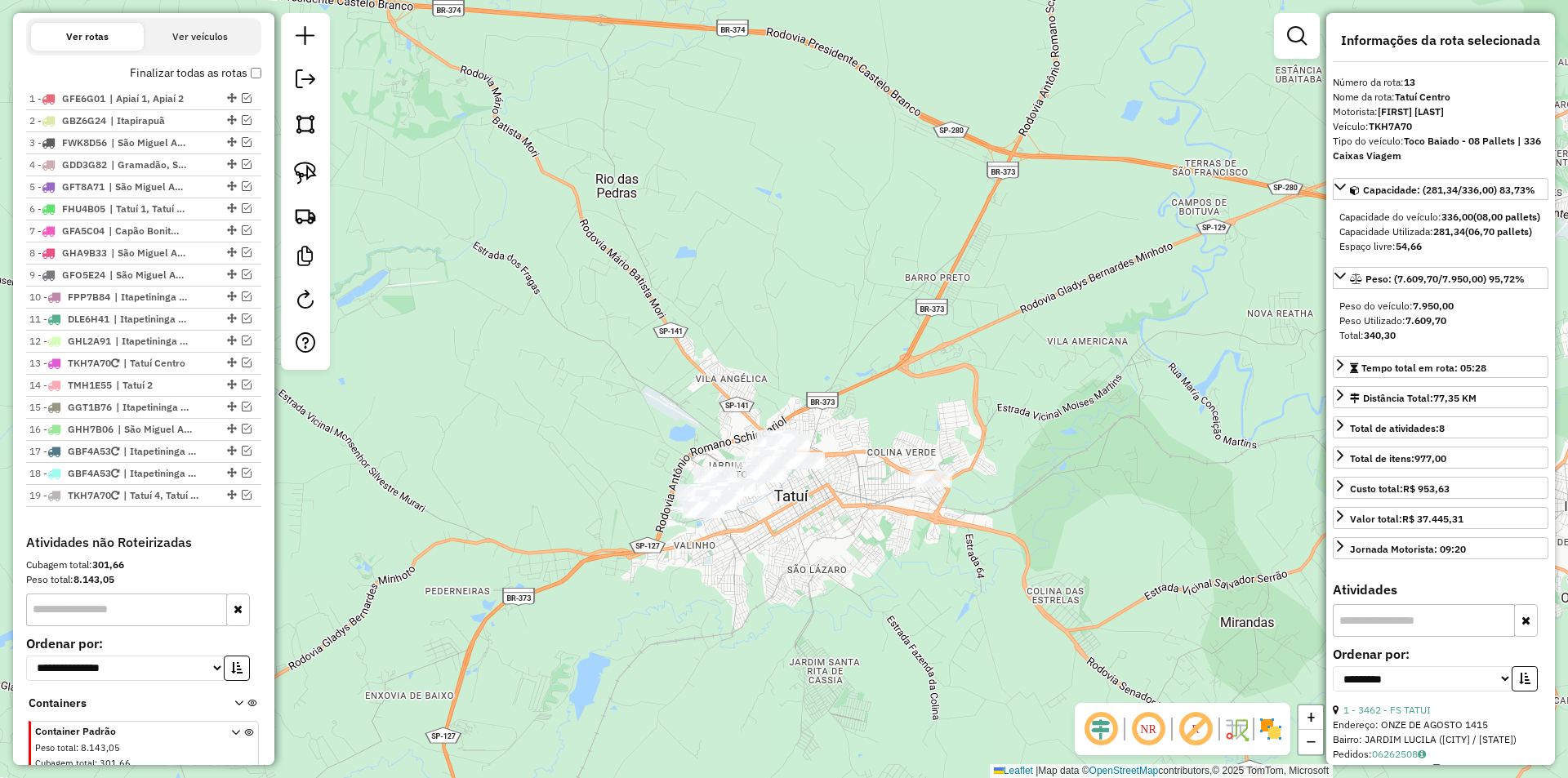 drag, startPoint x: 1223, startPoint y: 371, endPoint x: 1087, endPoint y: 474, distance: 170.60188 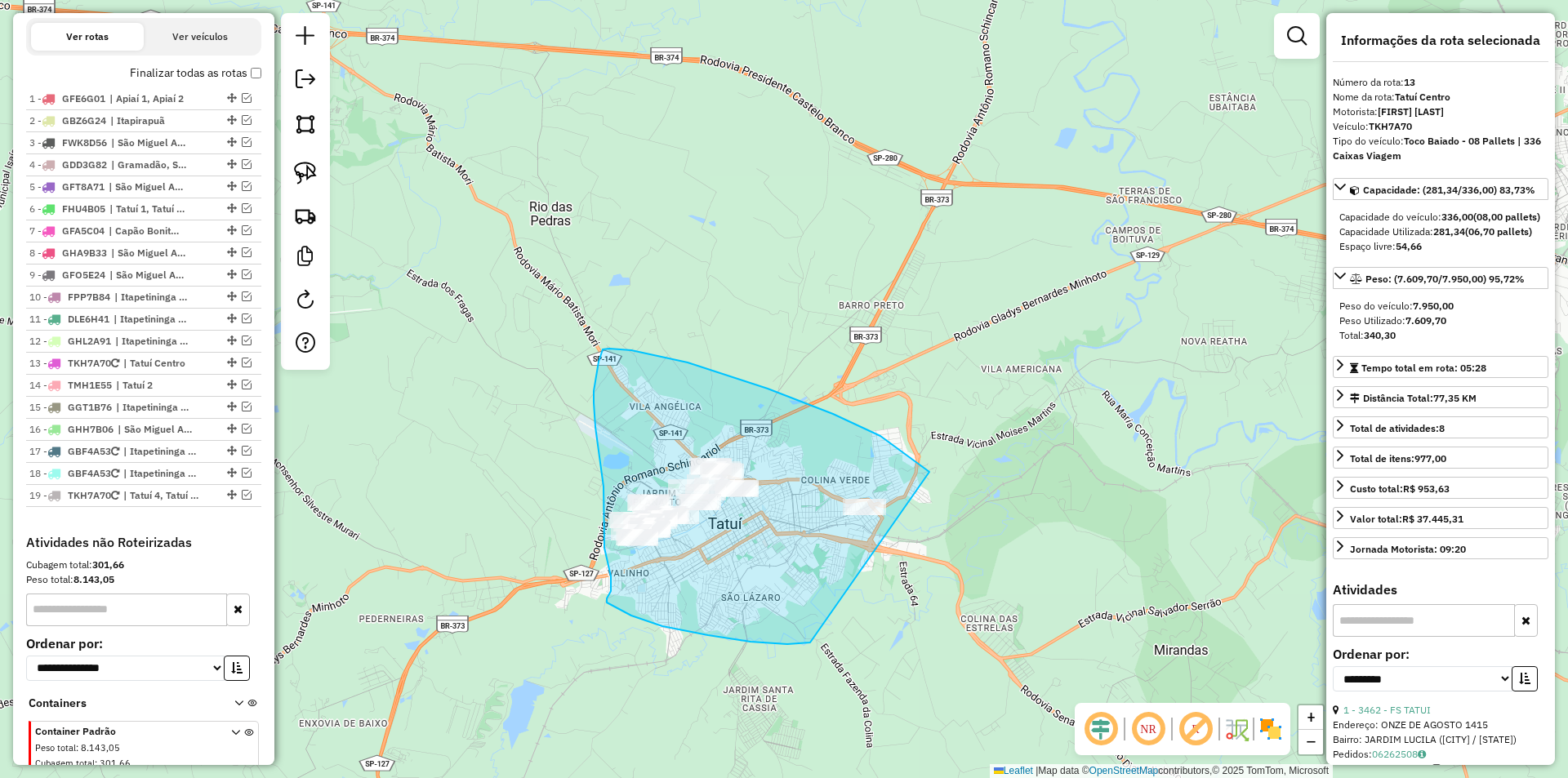 drag, startPoint x: 929, startPoint y: 472, endPoint x: 943, endPoint y: 505, distance: 35.8469 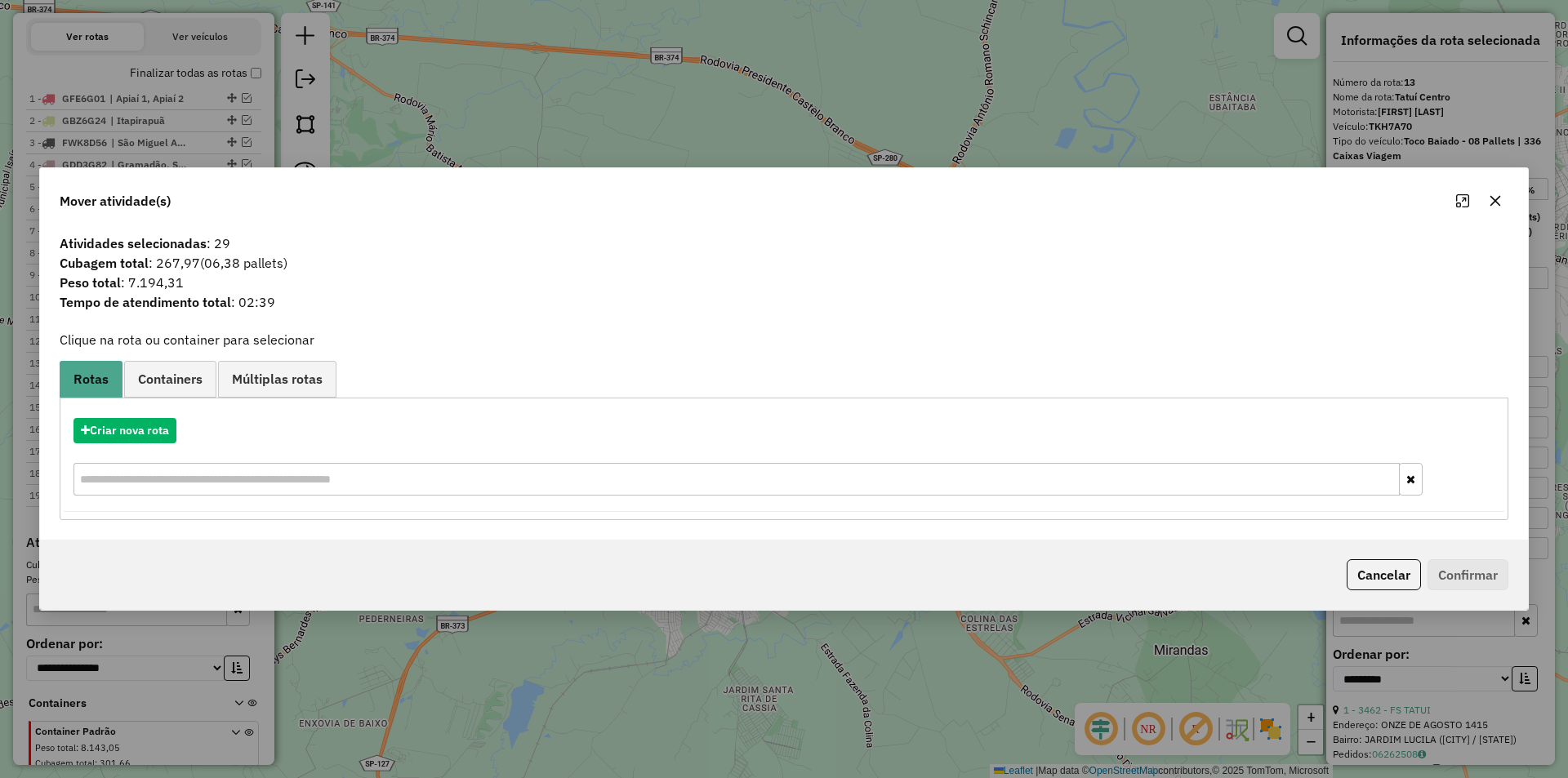 click 